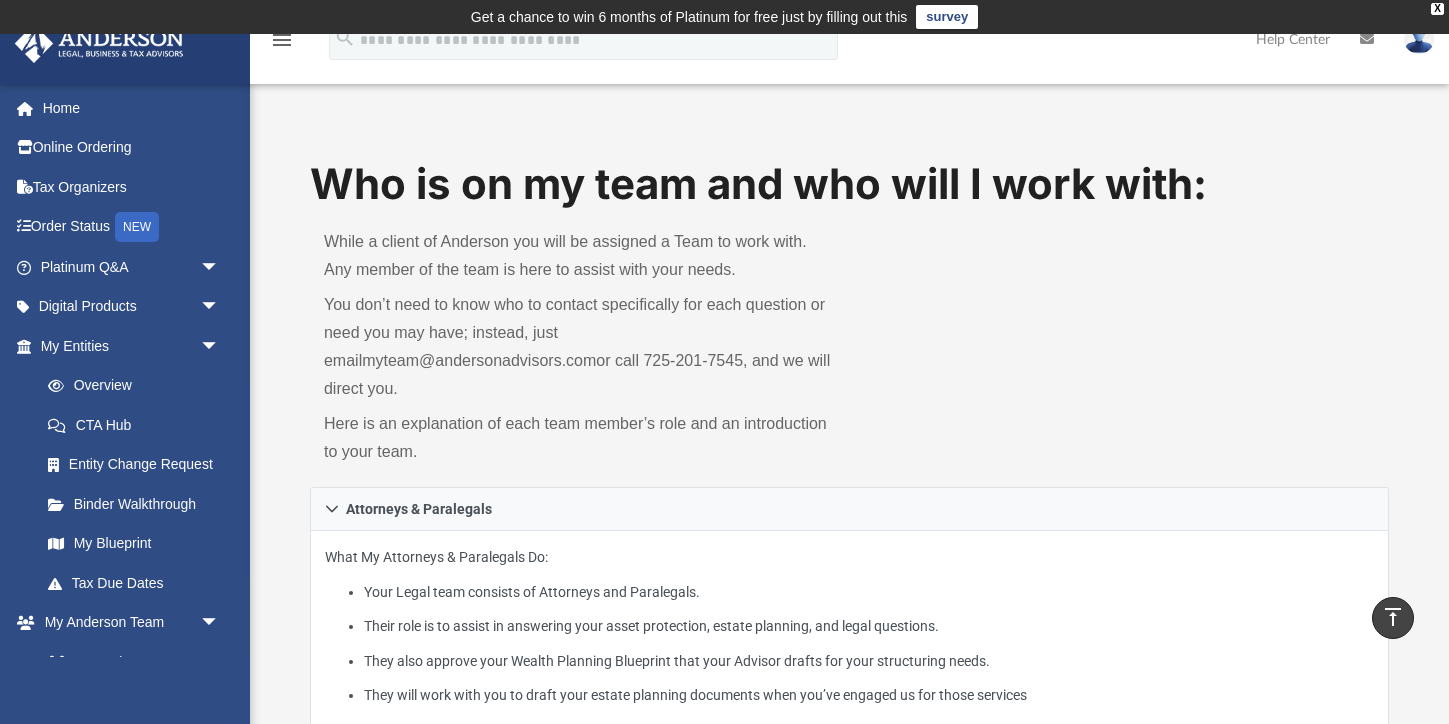 scroll, scrollTop: 771, scrollLeft: 0, axis: vertical 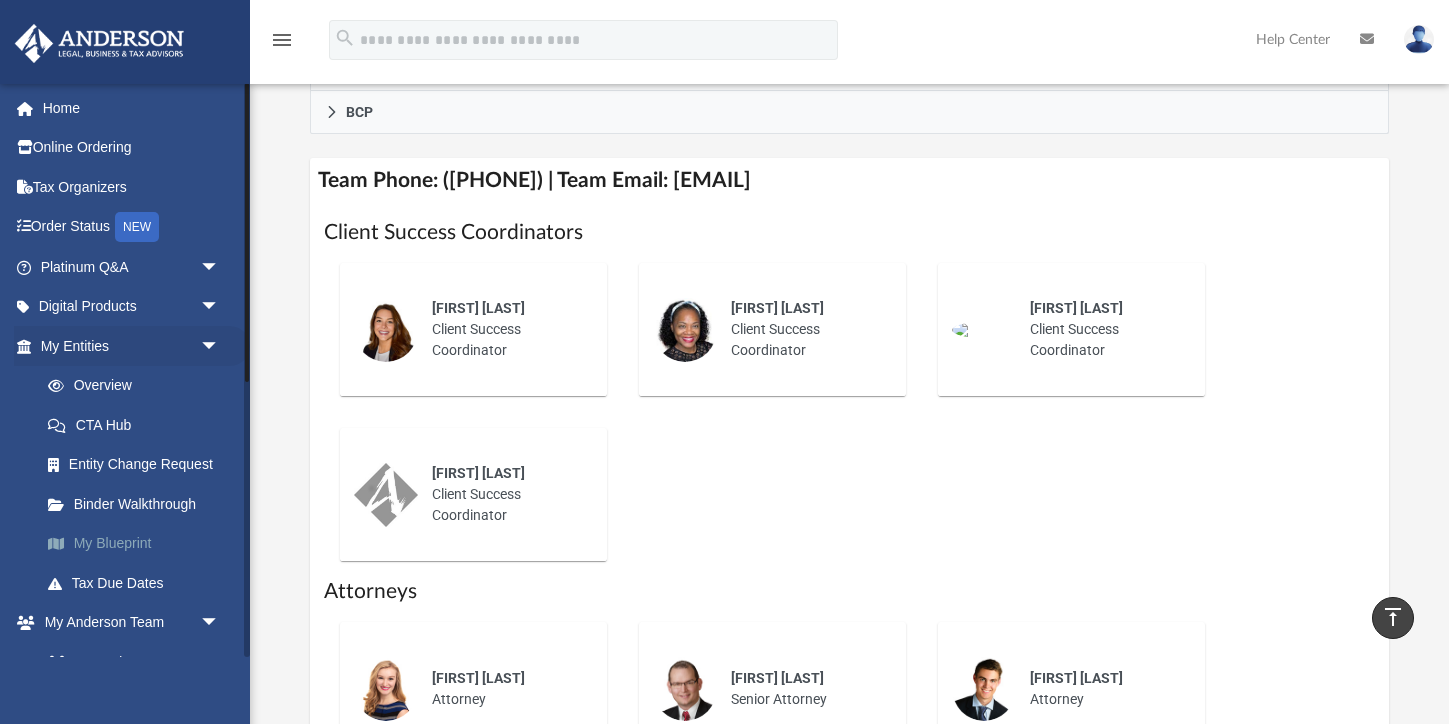 click on "My Blueprint" at bounding box center [139, 544] 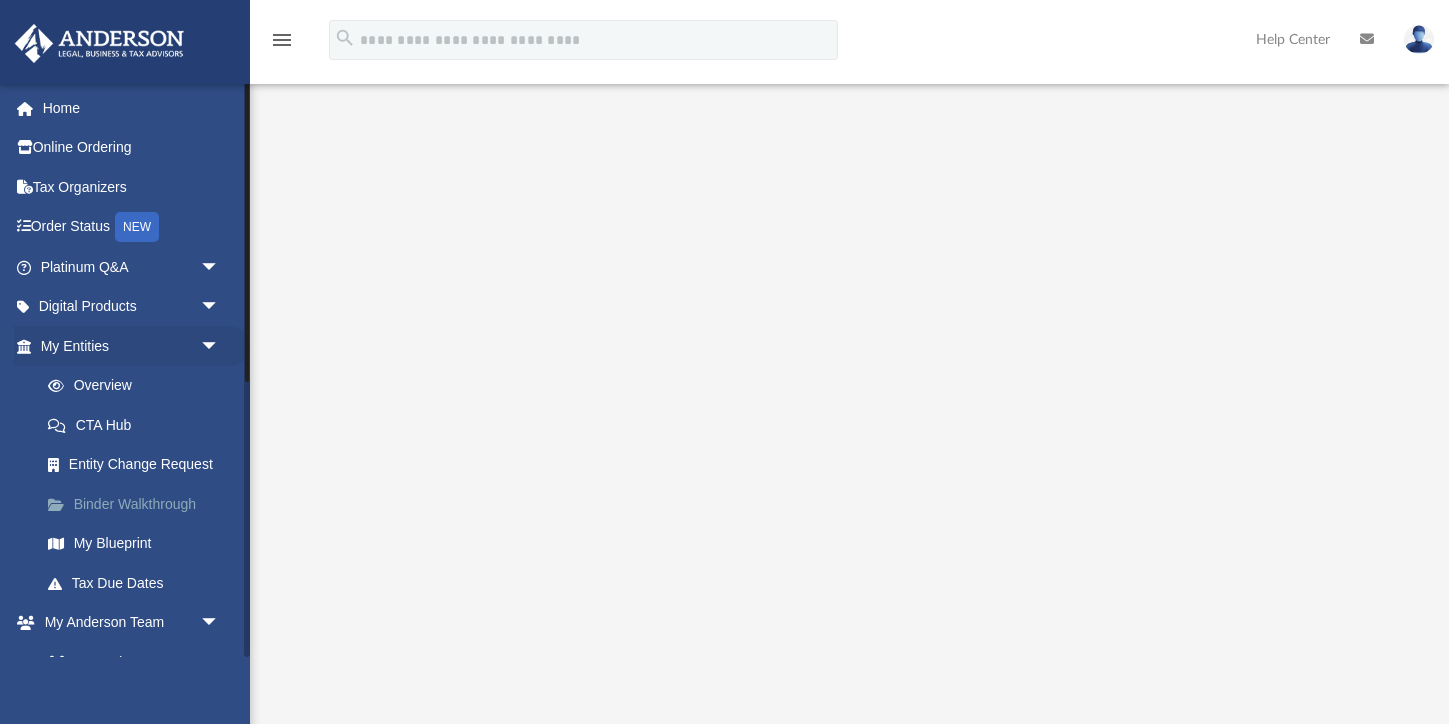 scroll, scrollTop: 165, scrollLeft: 0, axis: vertical 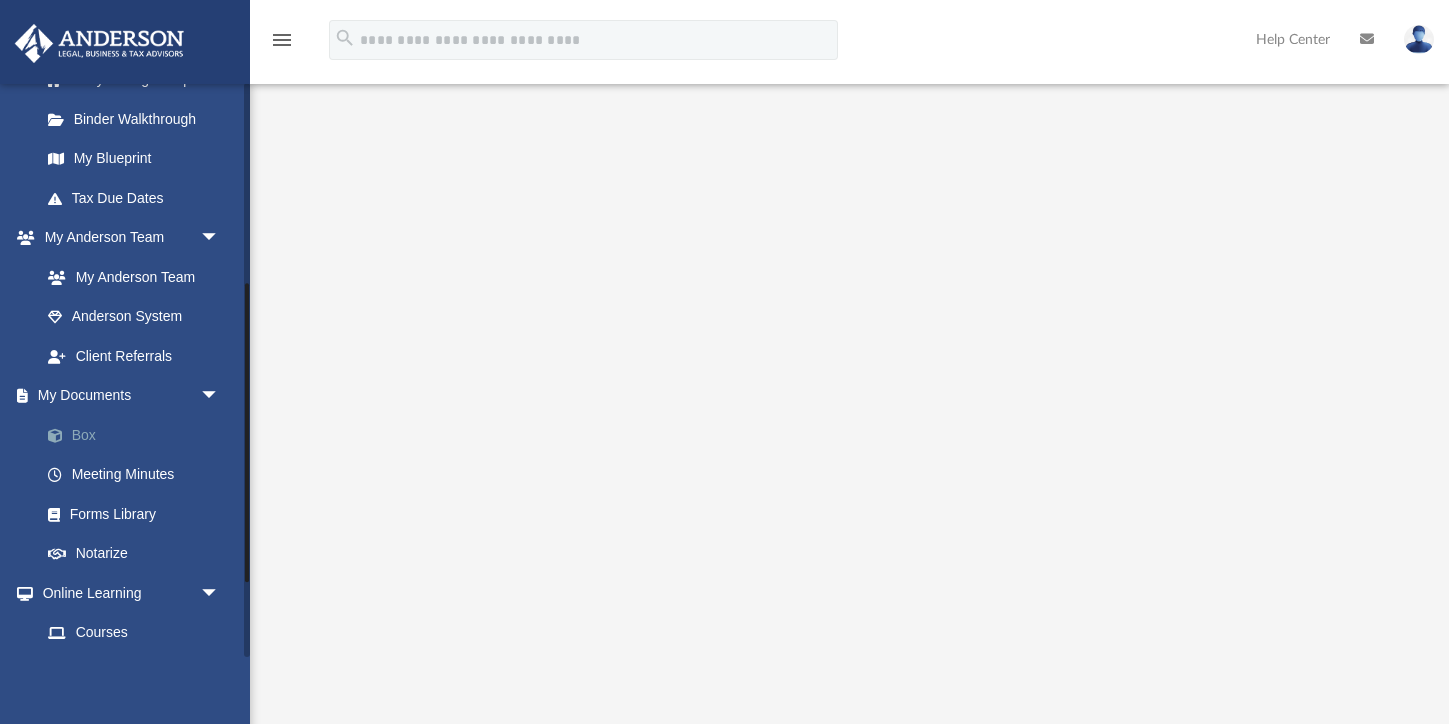 click on "Box" at bounding box center (139, 435) 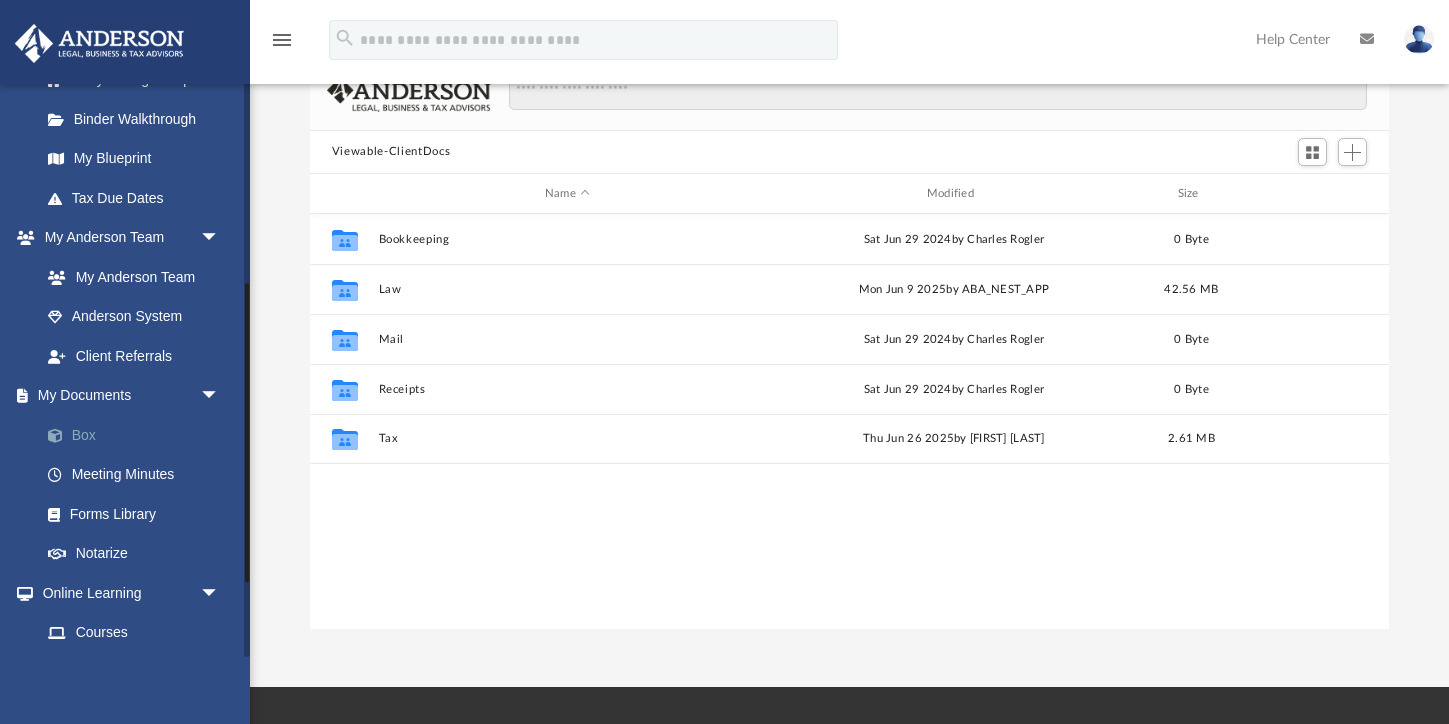 scroll, scrollTop: 1, scrollLeft: 1, axis: both 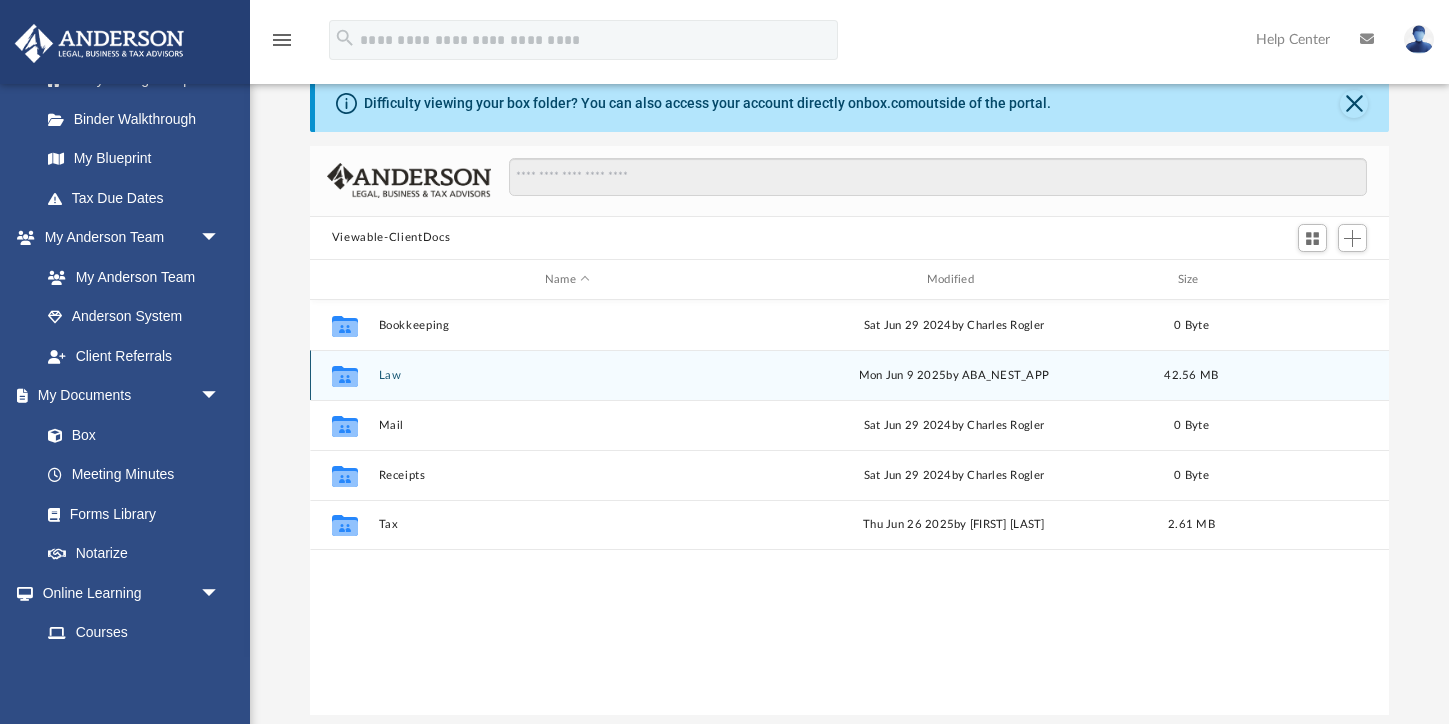 click on "Law" at bounding box center [567, 375] 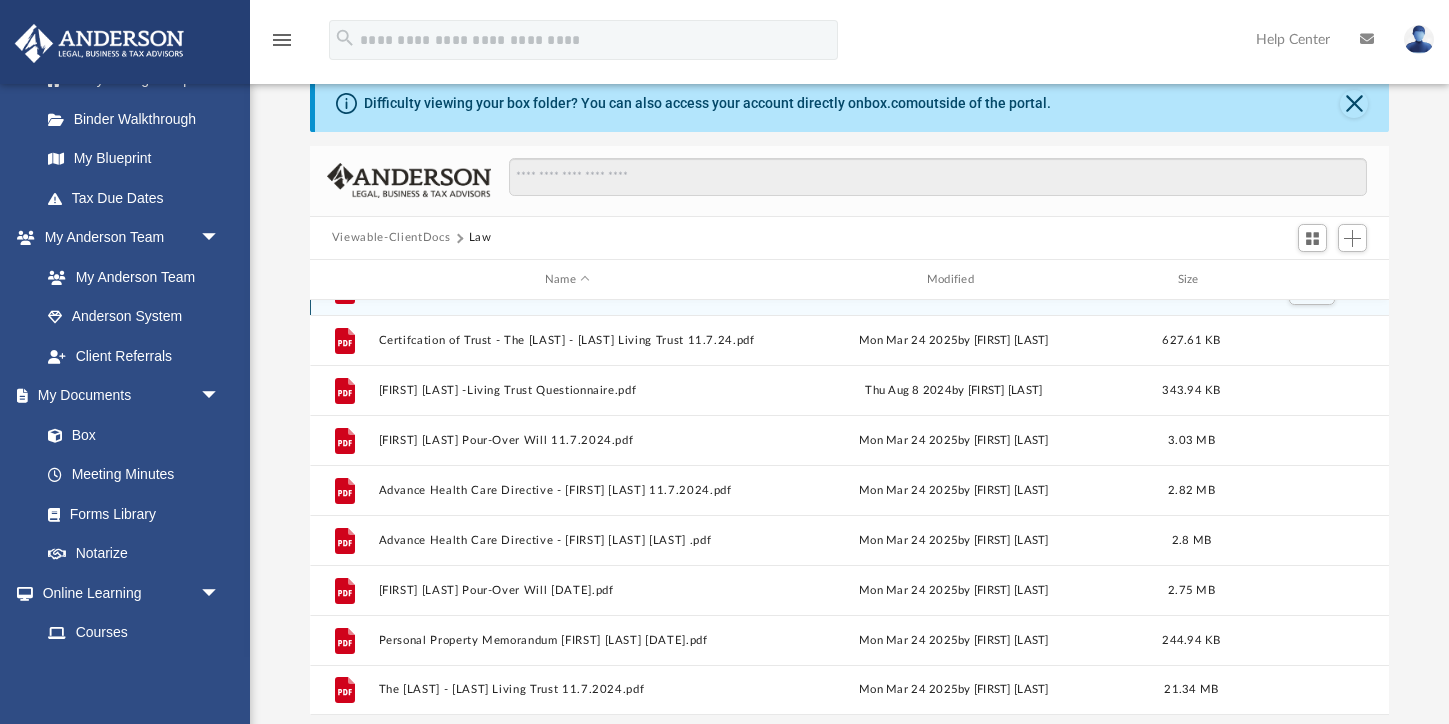 scroll, scrollTop: 237, scrollLeft: 0, axis: vertical 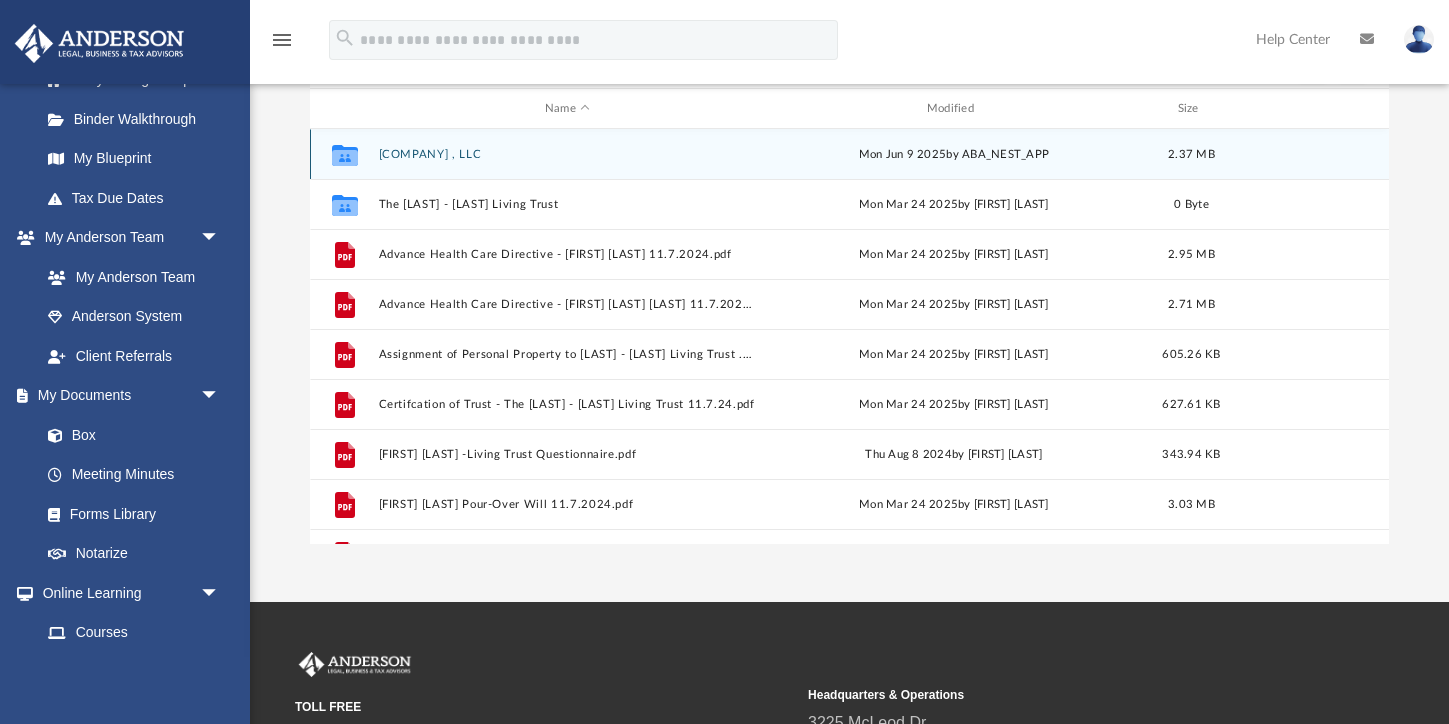 click on "[COMPANY] , LLC" at bounding box center [567, 154] 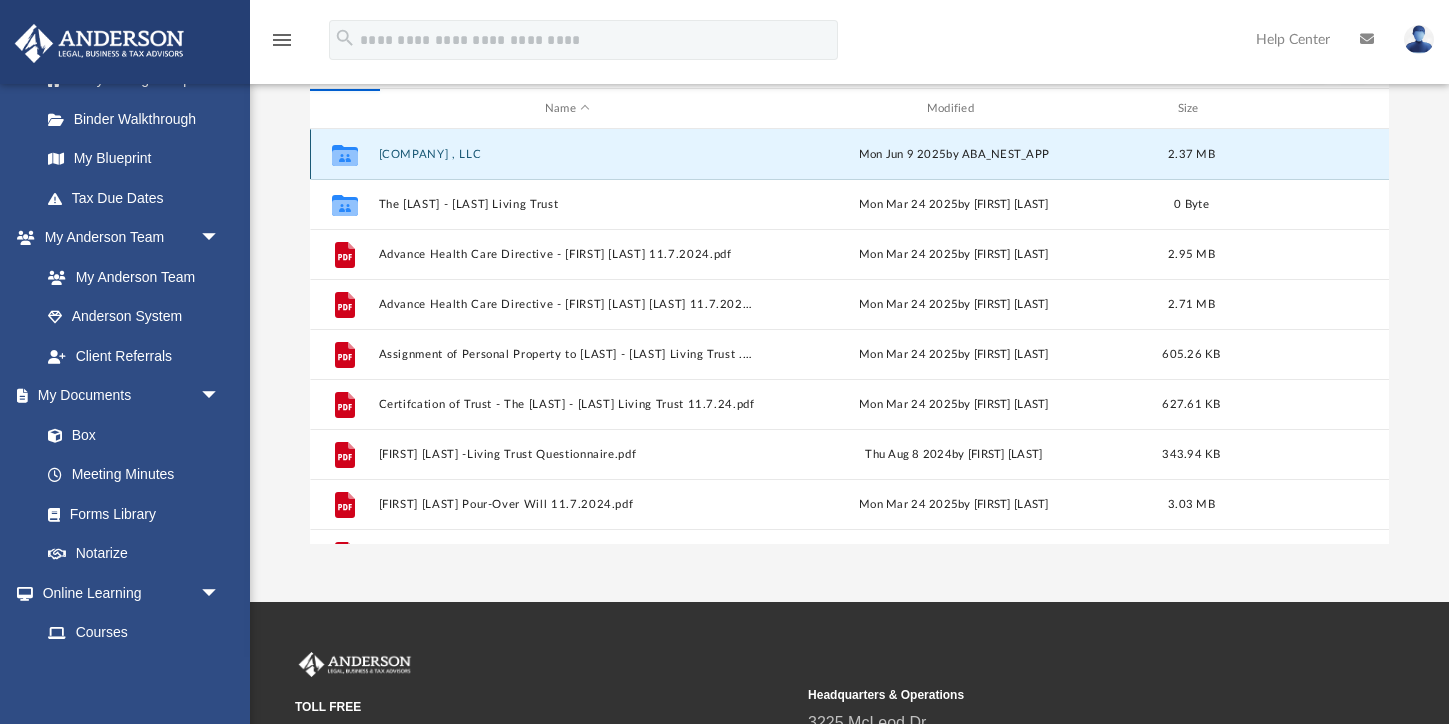 click on "[COMPANY] , LLC" at bounding box center (567, 154) 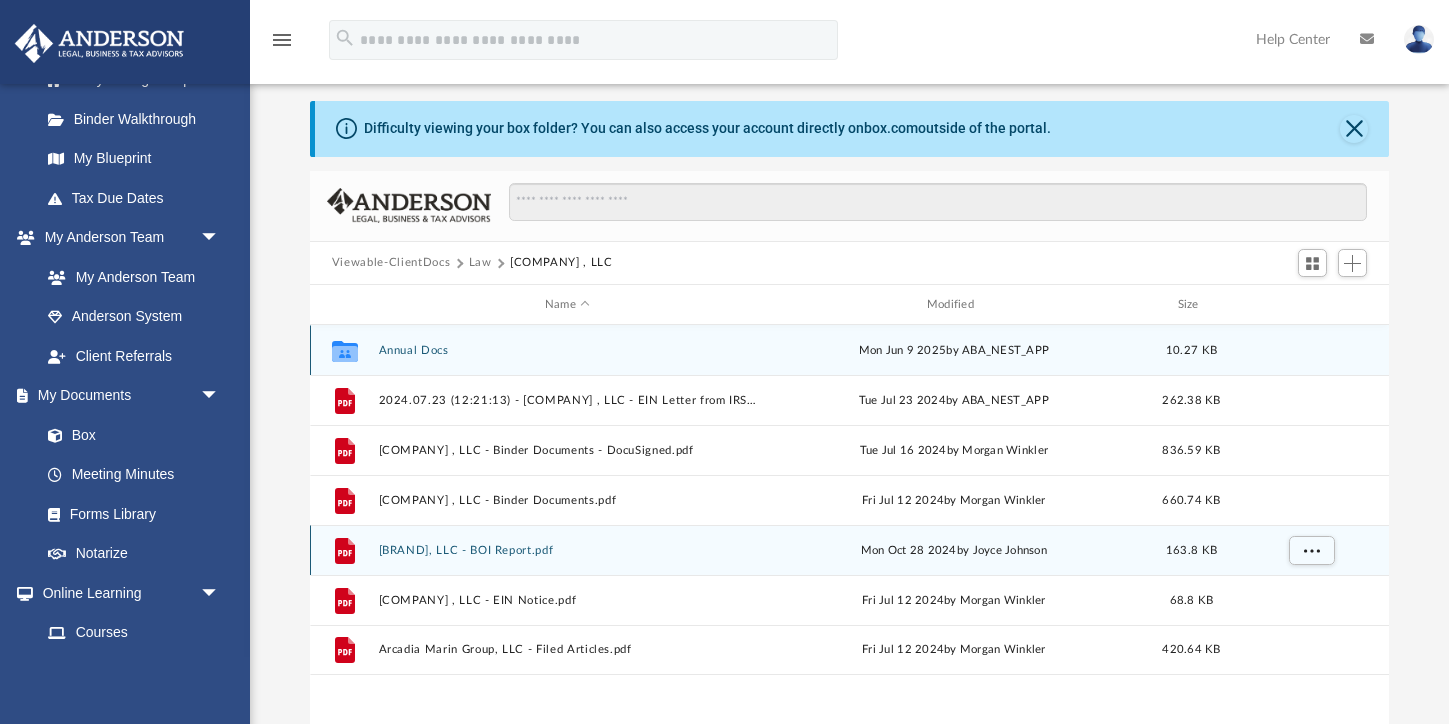scroll, scrollTop: 77, scrollLeft: 0, axis: vertical 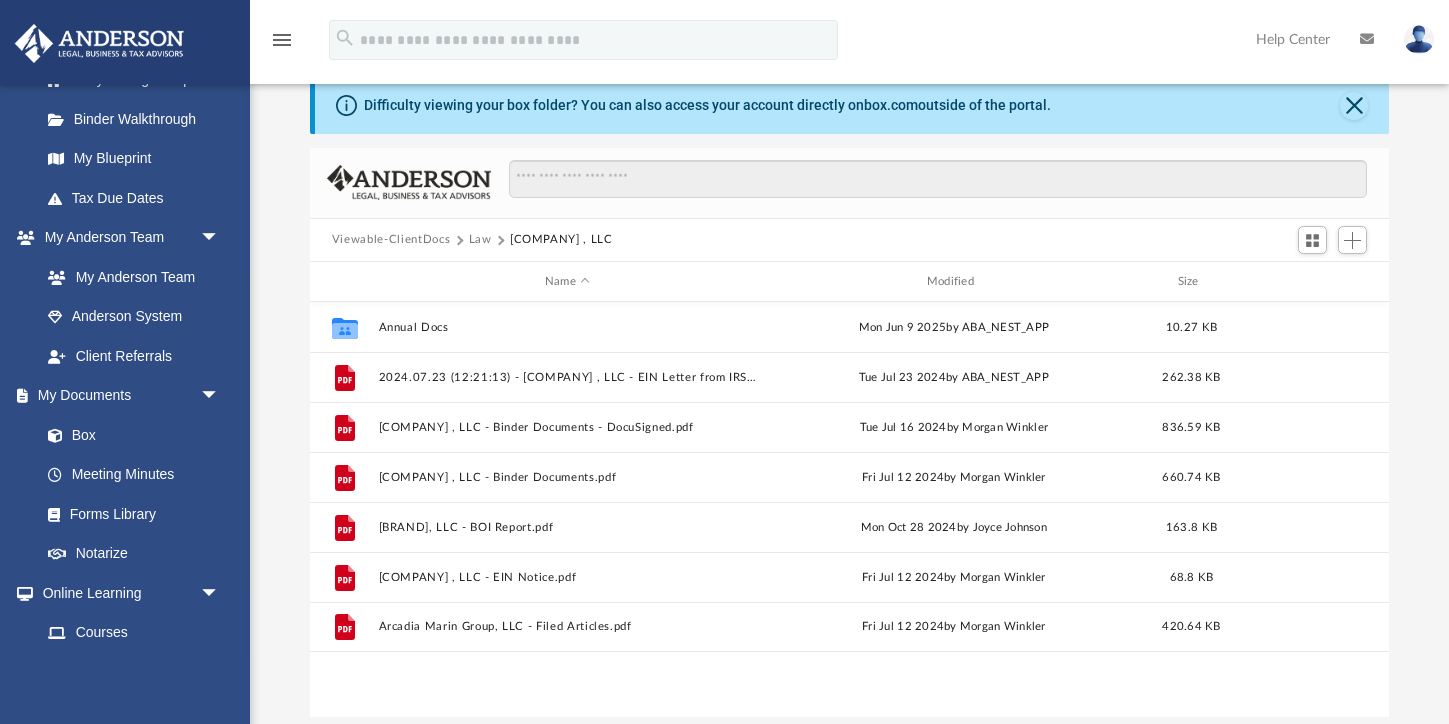 click on "Law" at bounding box center (480, 240) 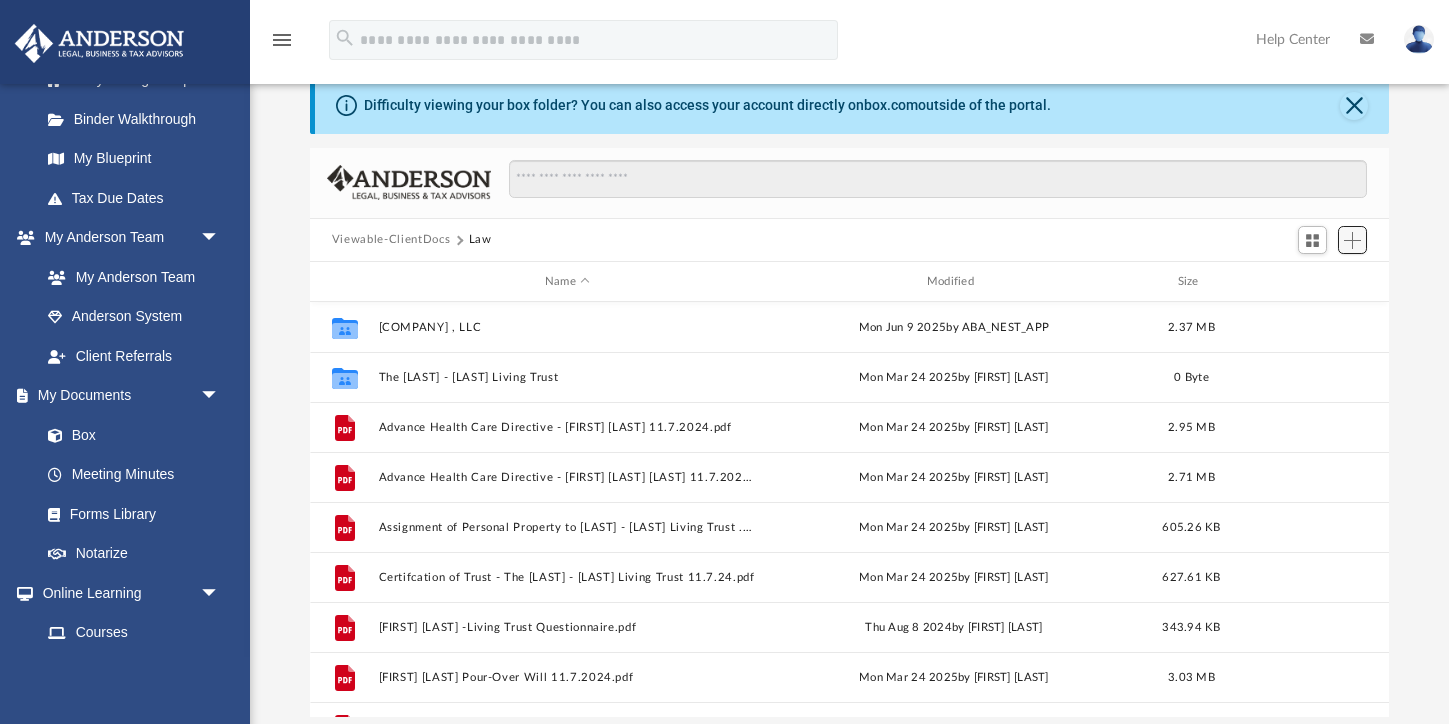 click at bounding box center [1352, 240] 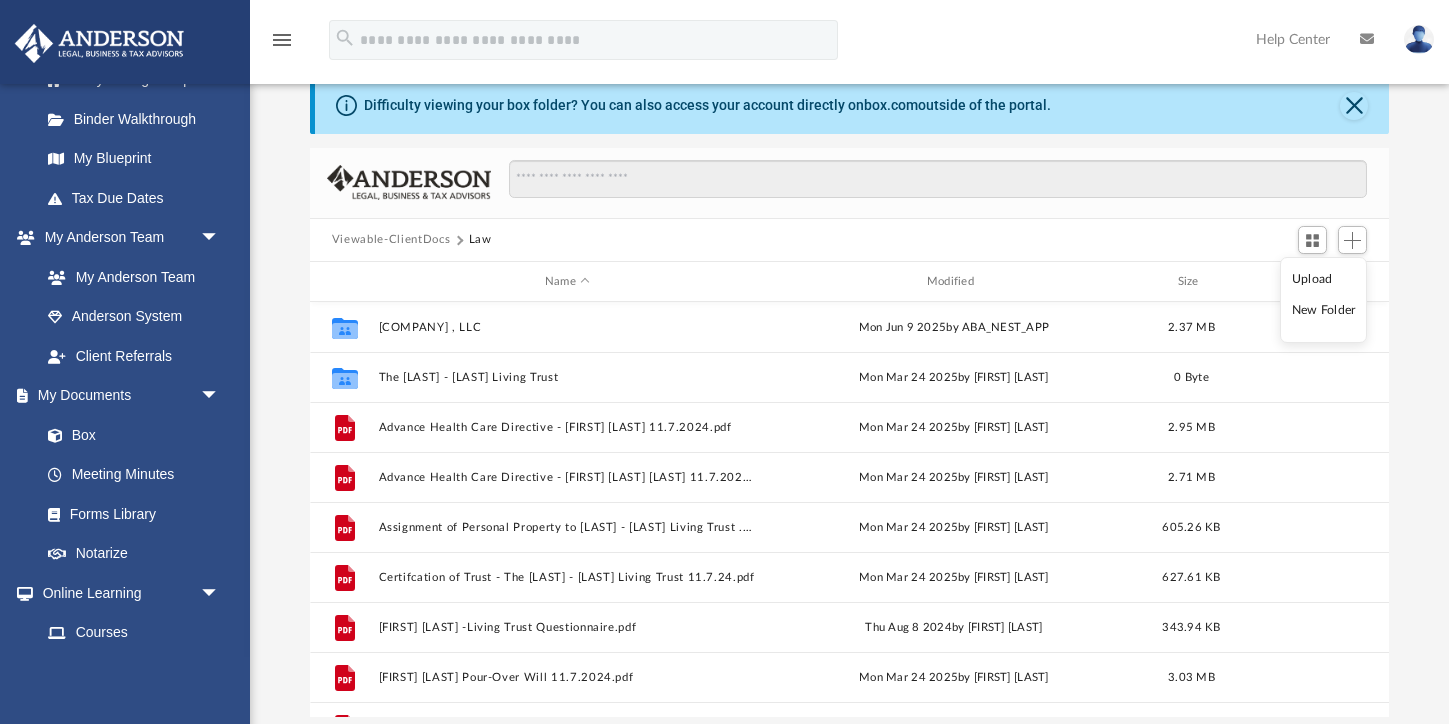 click on "New Folder" at bounding box center (1324, 310) 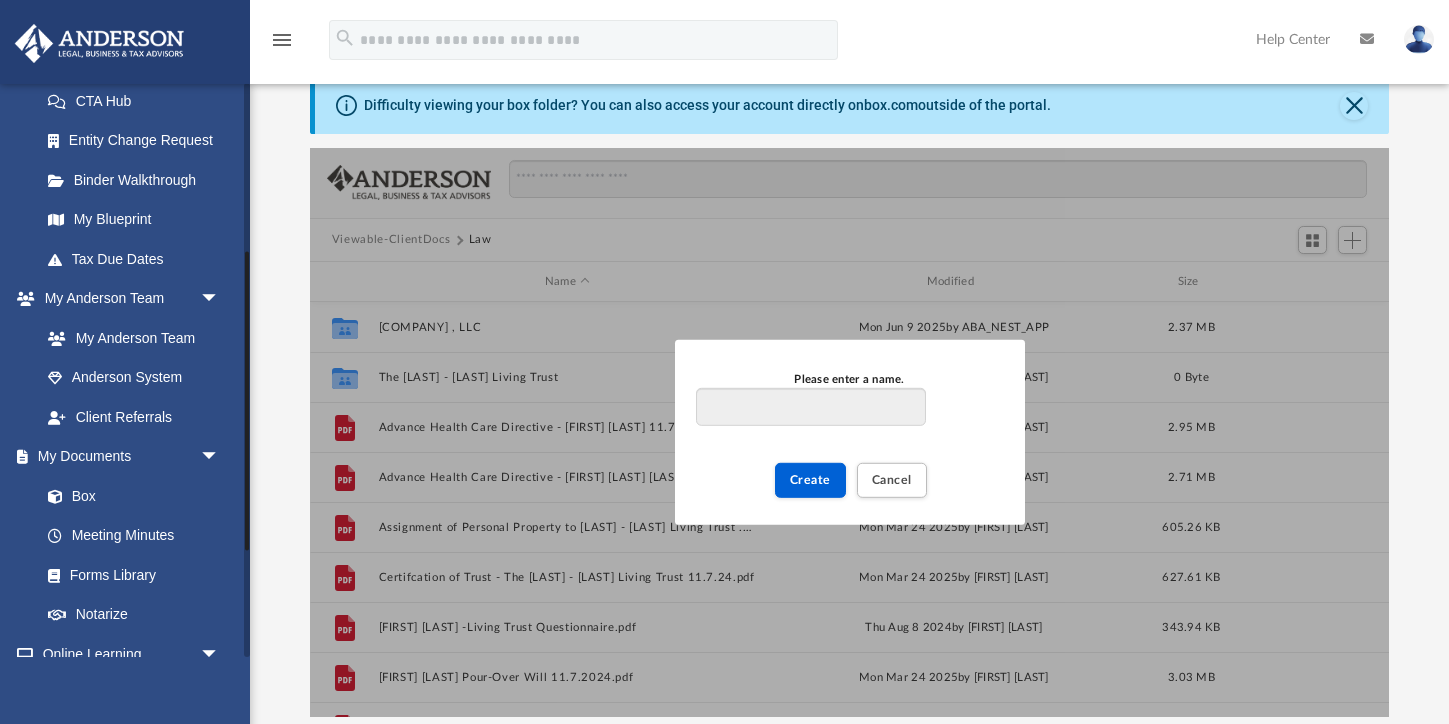 scroll, scrollTop: 323, scrollLeft: 0, axis: vertical 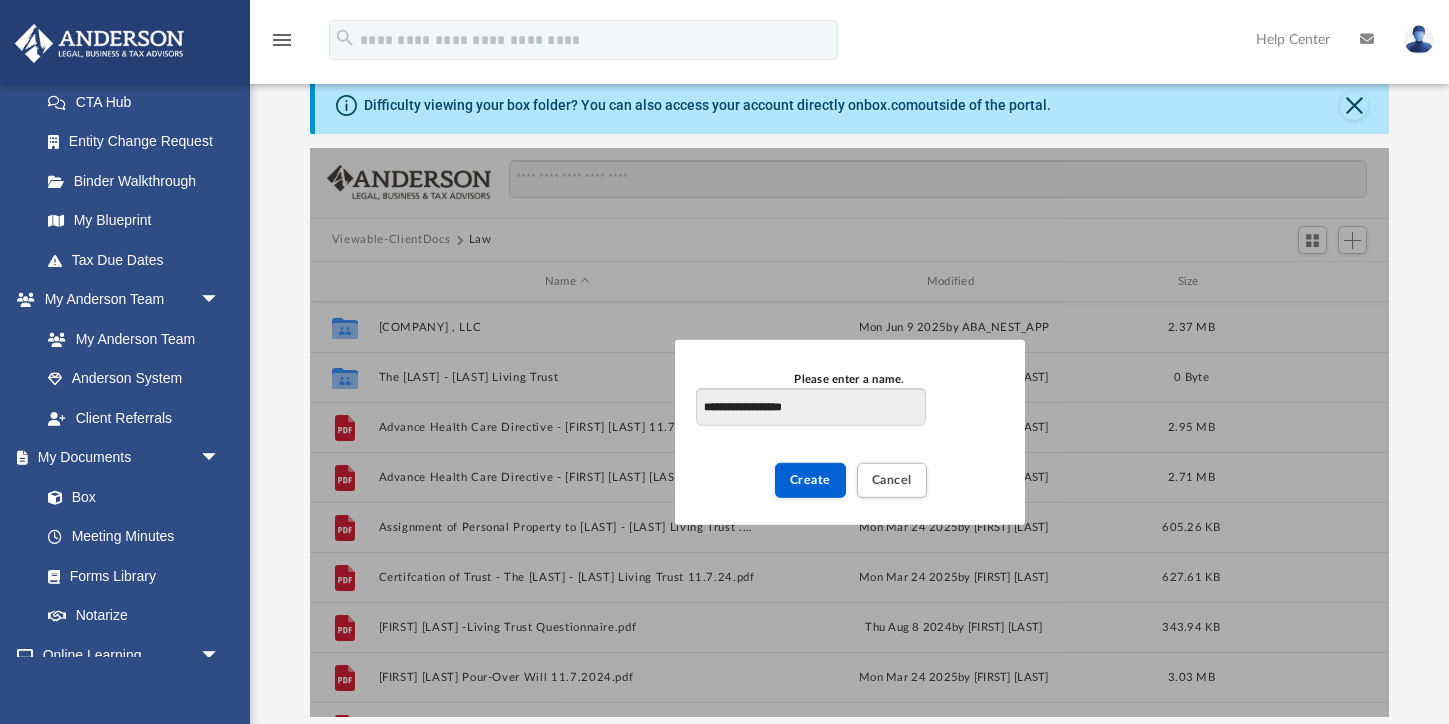 click on "**********" at bounding box center [810, 407] 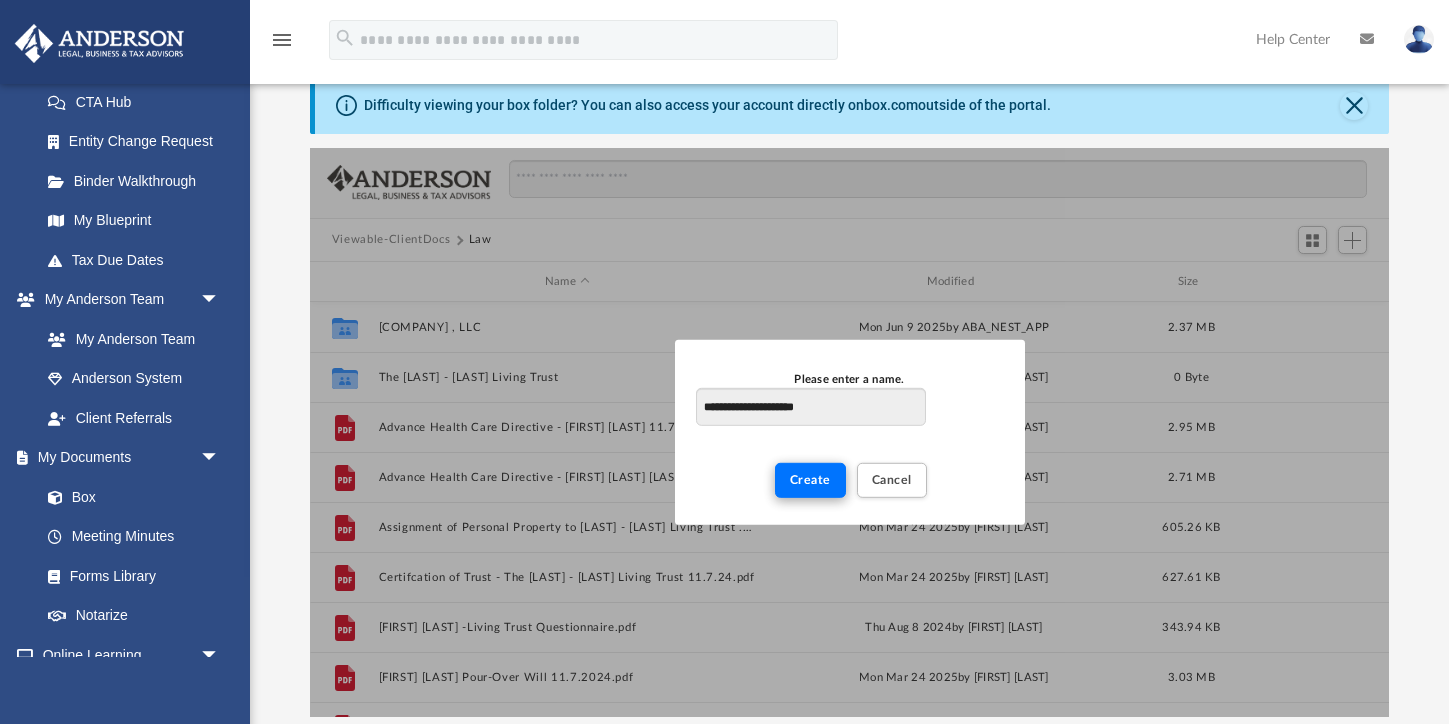 type on "**********" 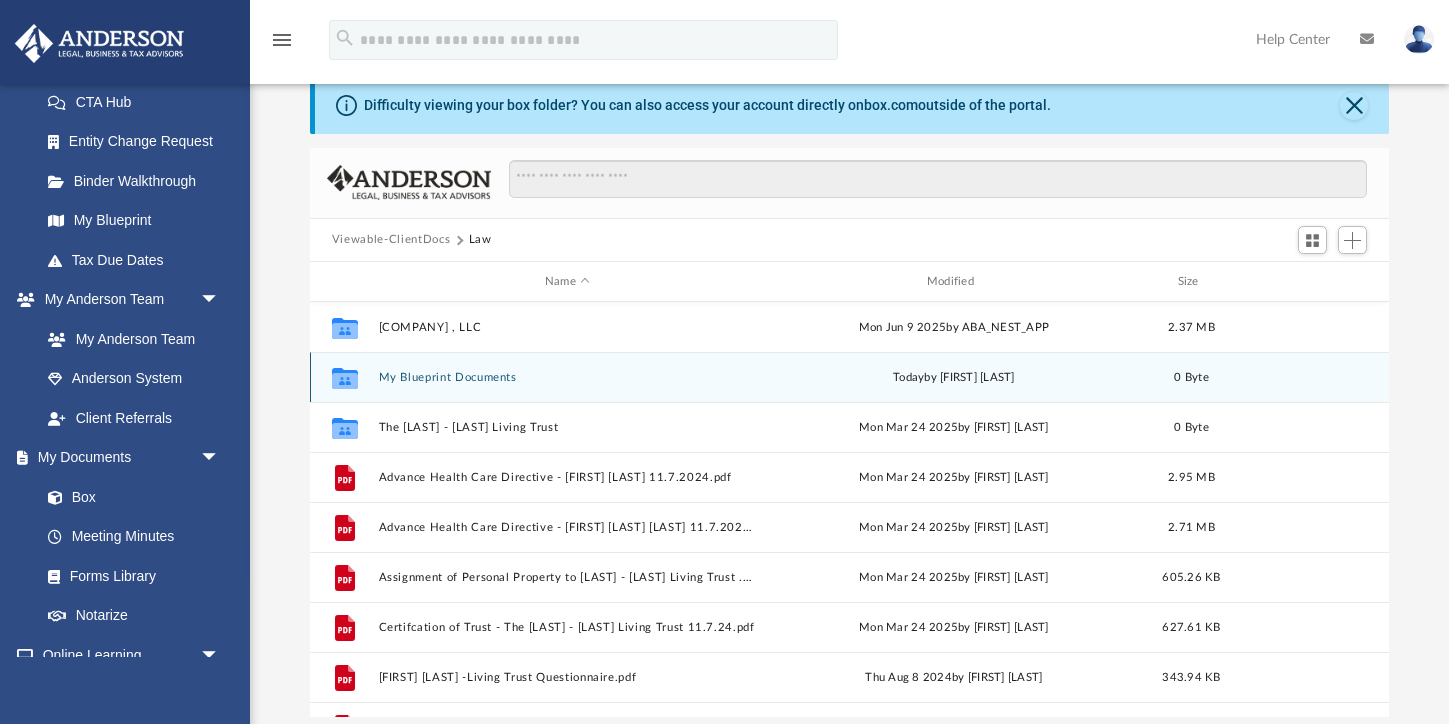 click on "My Blueprint Documents" at bounding box center [567, 377] 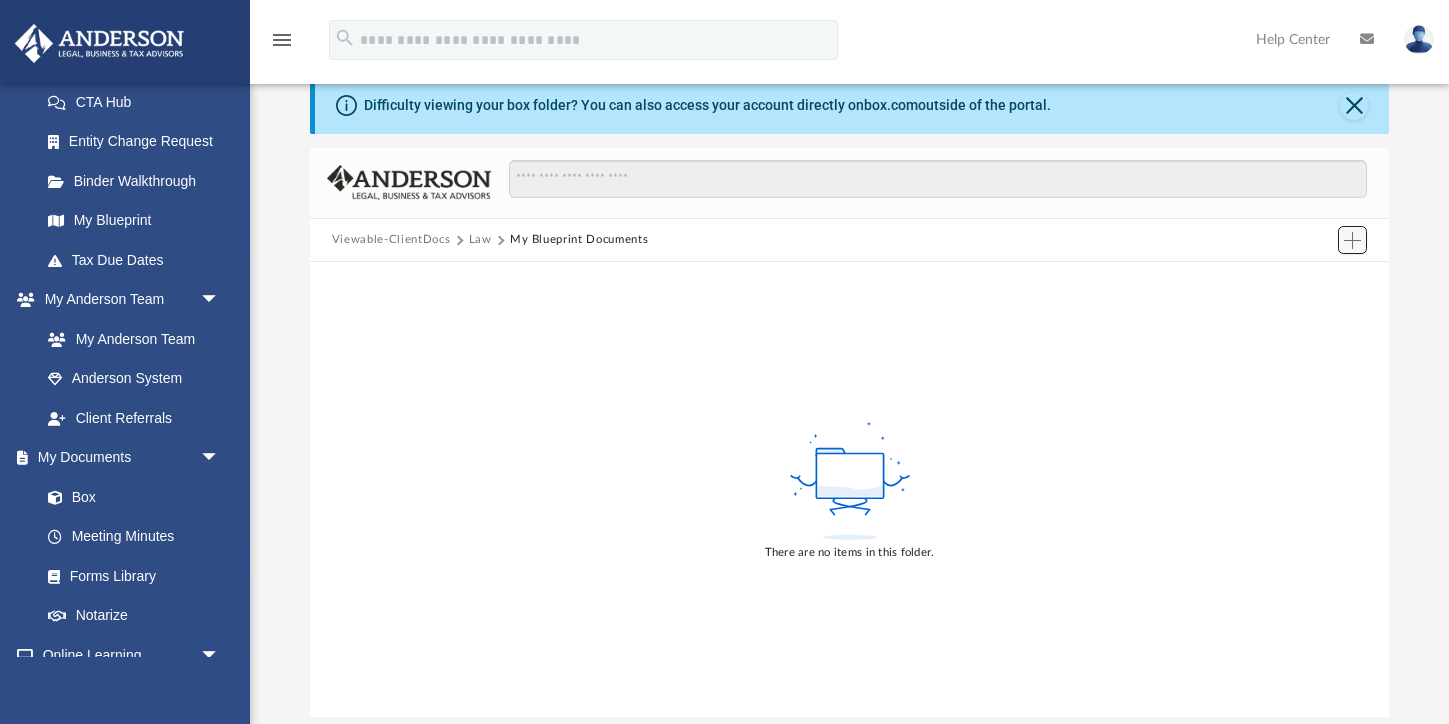 click at bounding box center [1352, 240] 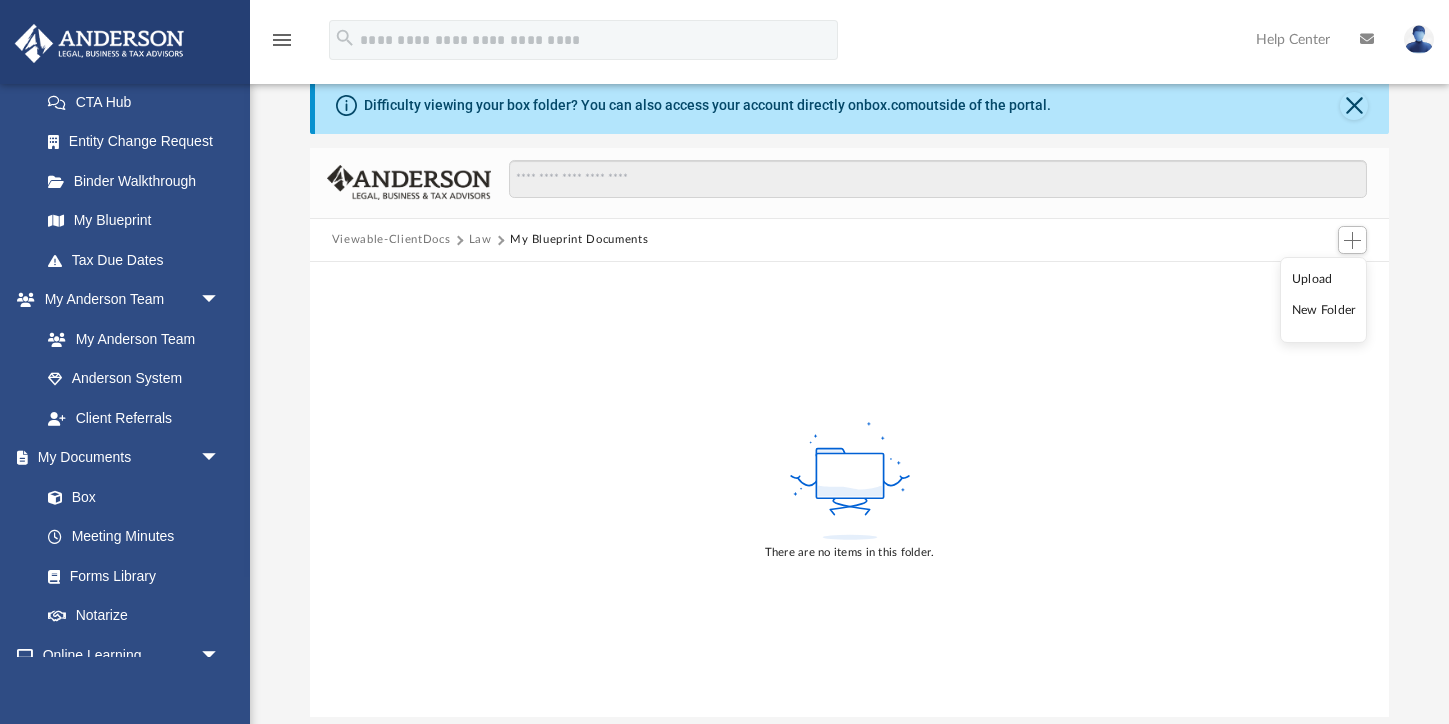 click on "Upload" at bounding box center (1324, 279) 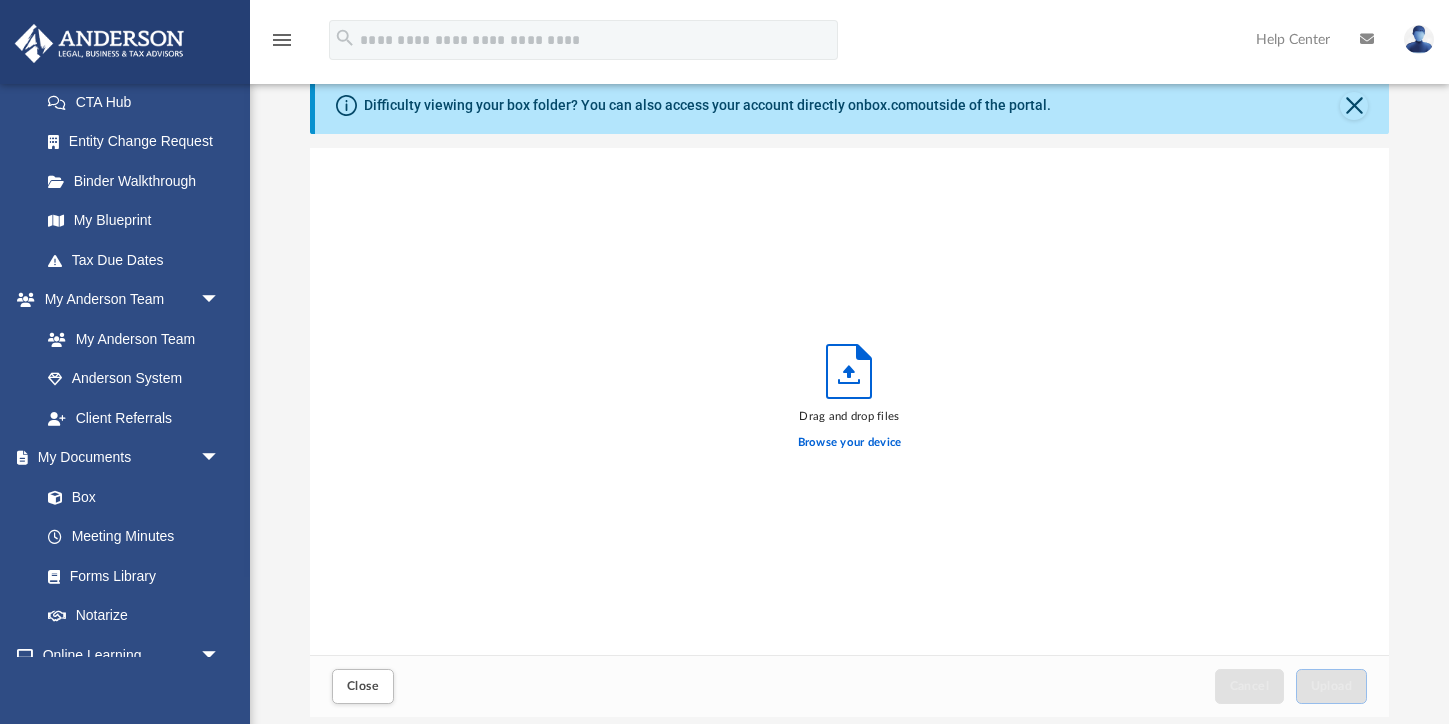 scroll, scrollTop: 1, scrollLeft: 1, axis: both 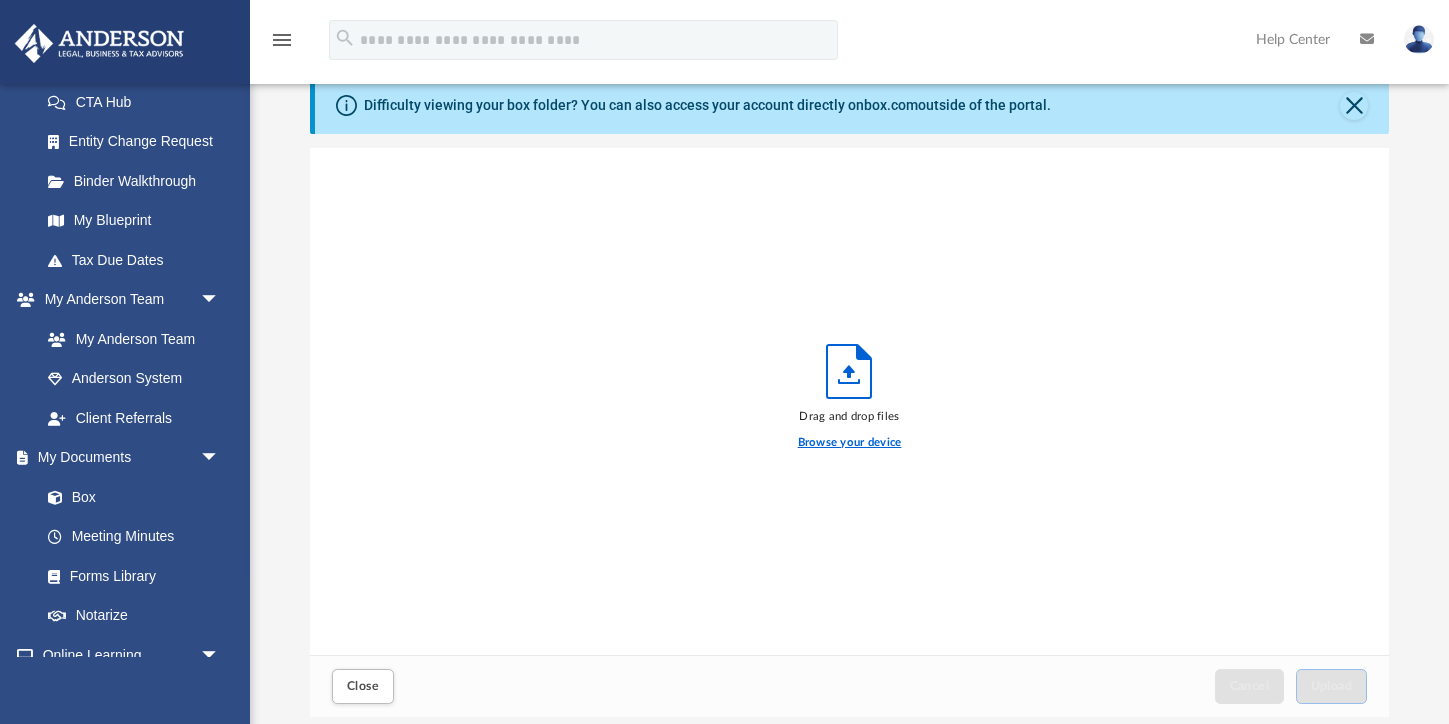 click on "Browse your device" at bounding box center (850, 443) 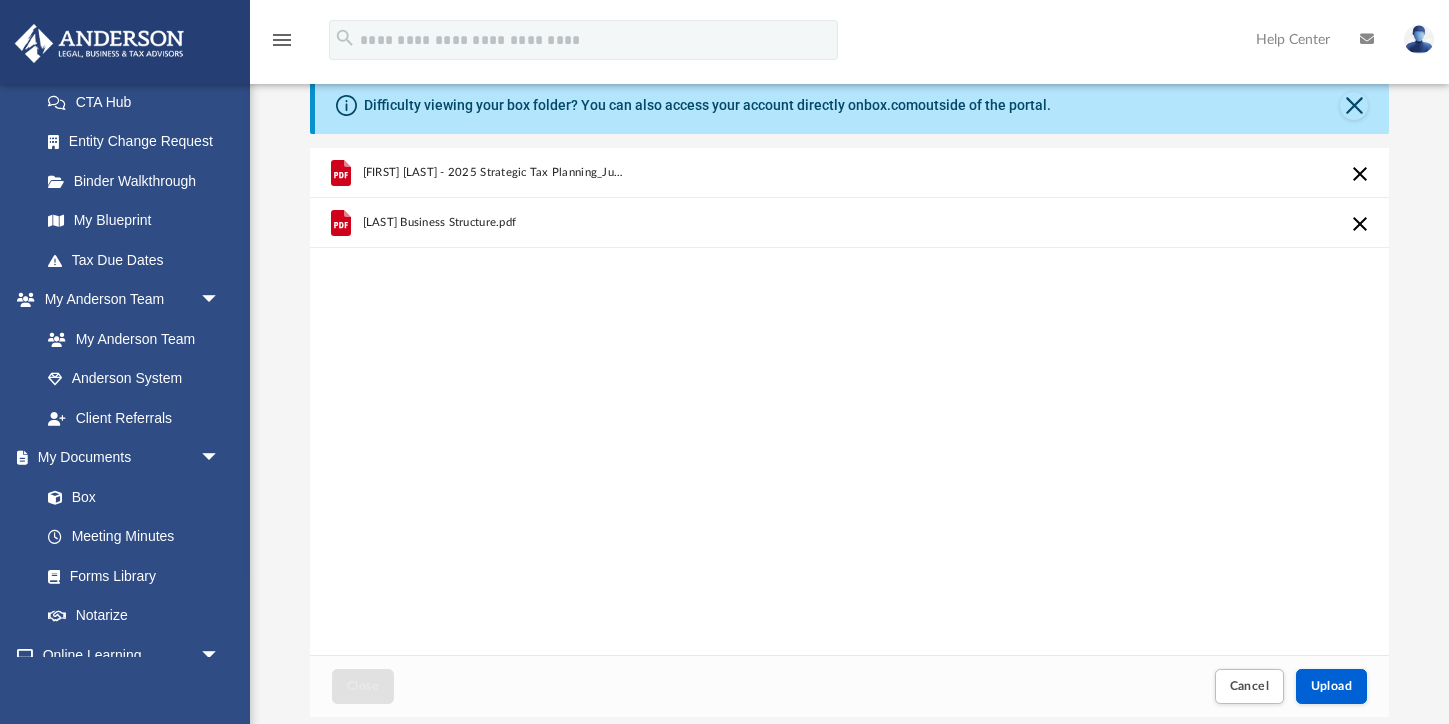 click on "Erik Selvig - 2025 Strategic Tax Planning_July 2025.pdf Selvig Business Structure.pdf" at bounding box center [849, 402] 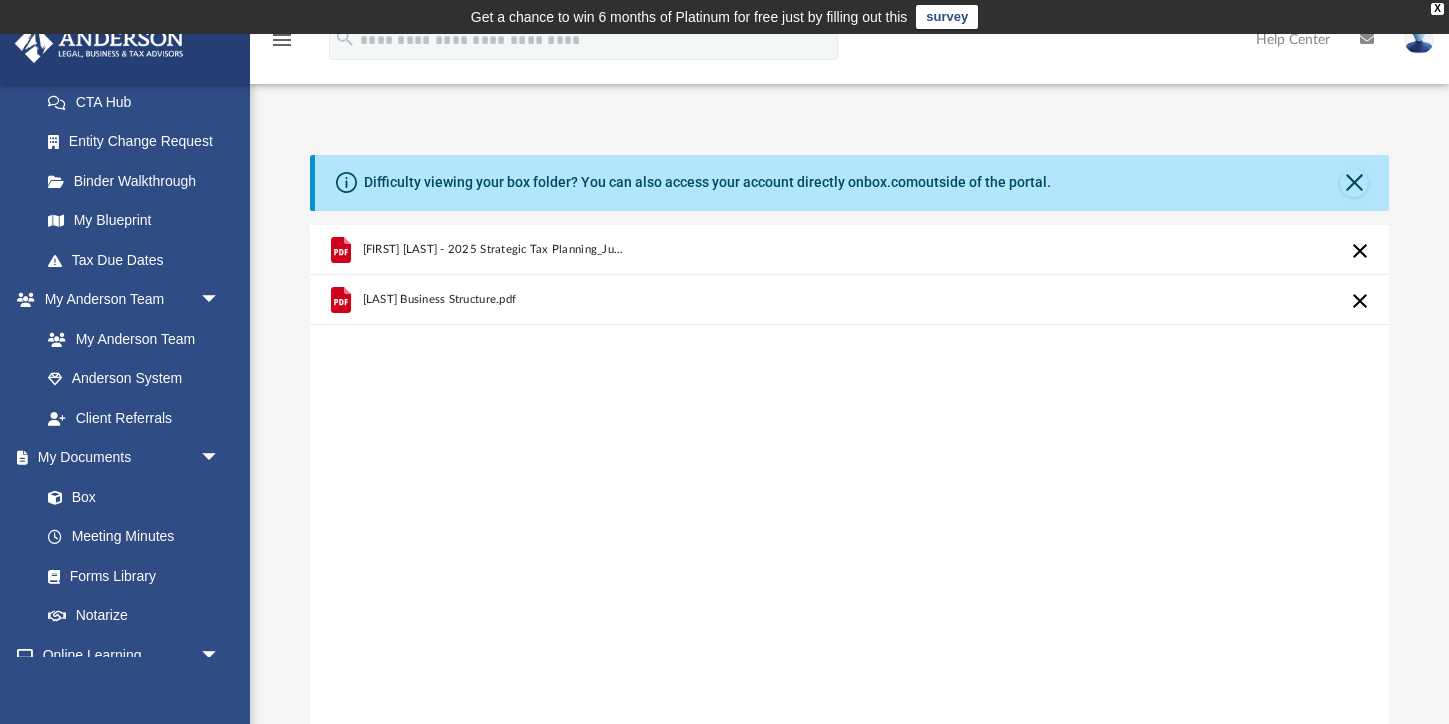 scroll, scrollTop: 0, scrollLeft: 0, axis: both 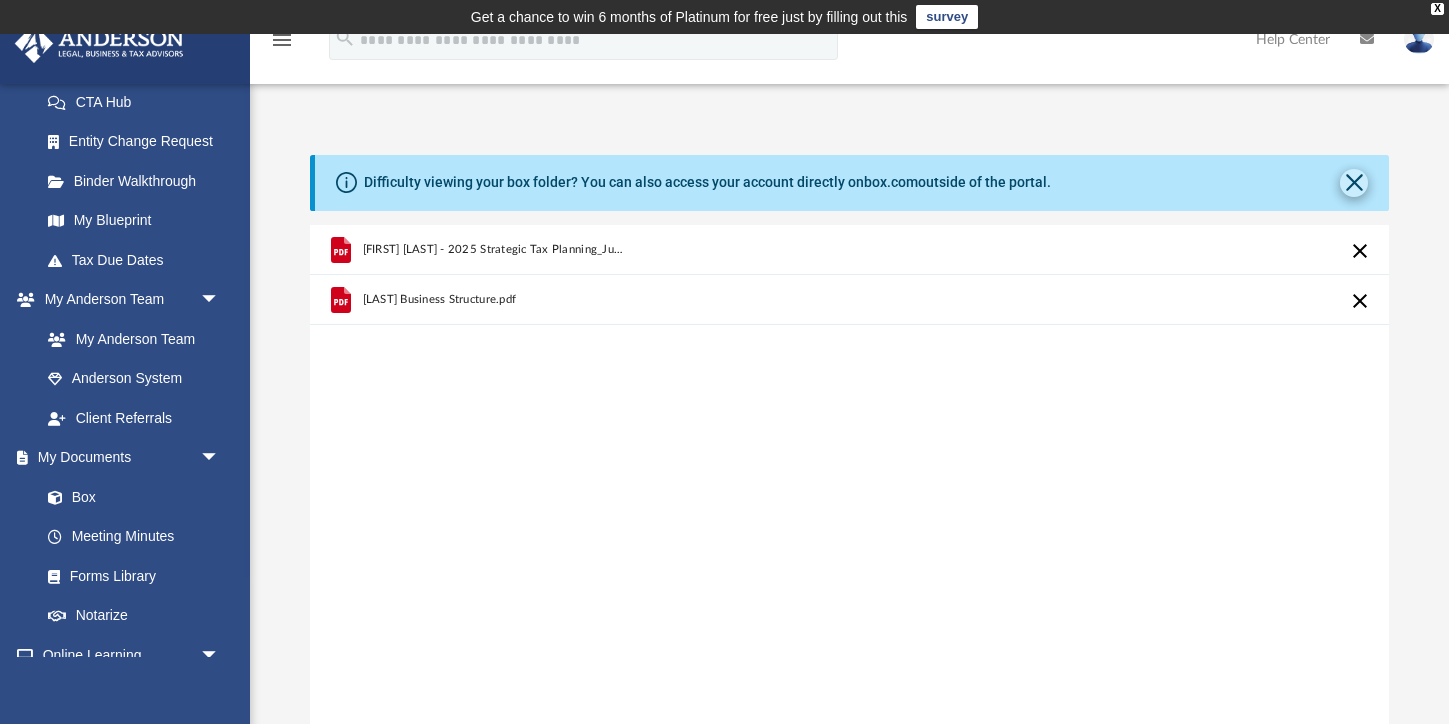 click 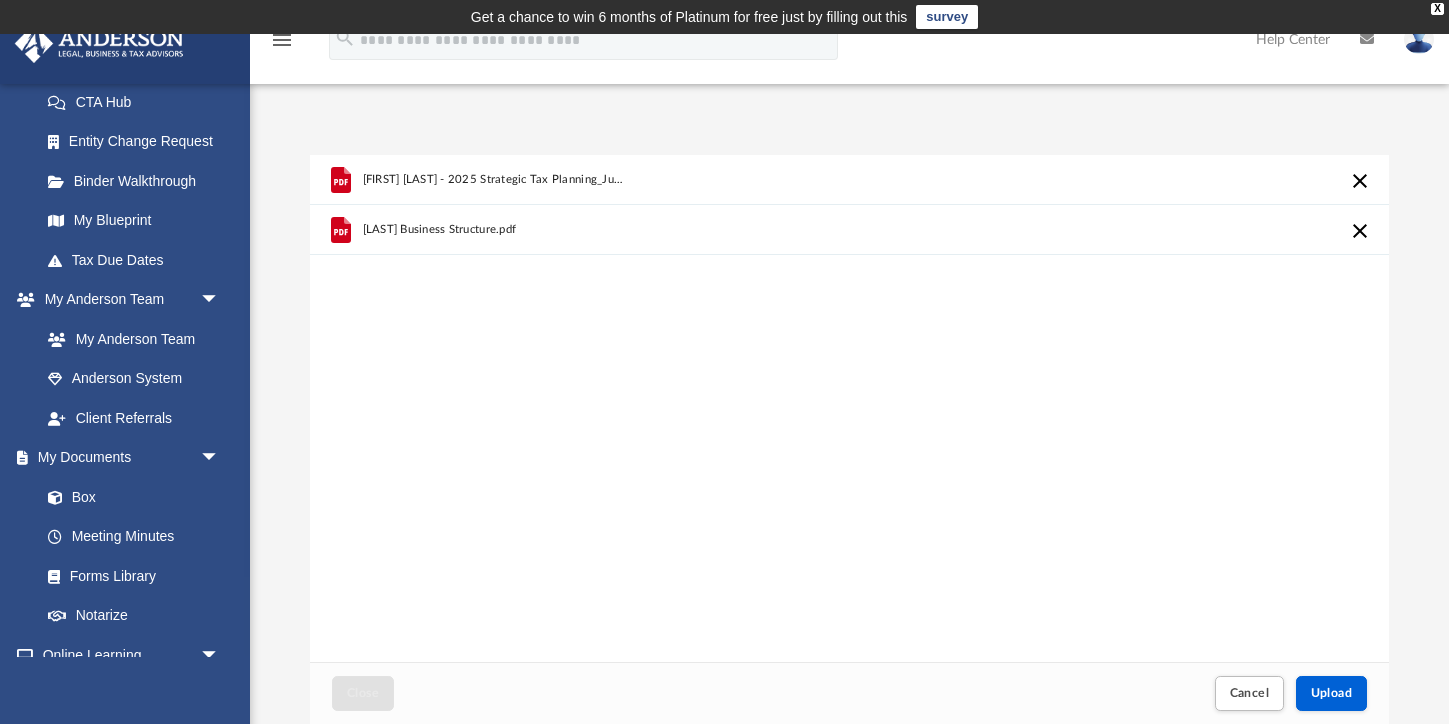 click on "Selvig Business Structure.pdf" at bounding box center (439, 229) 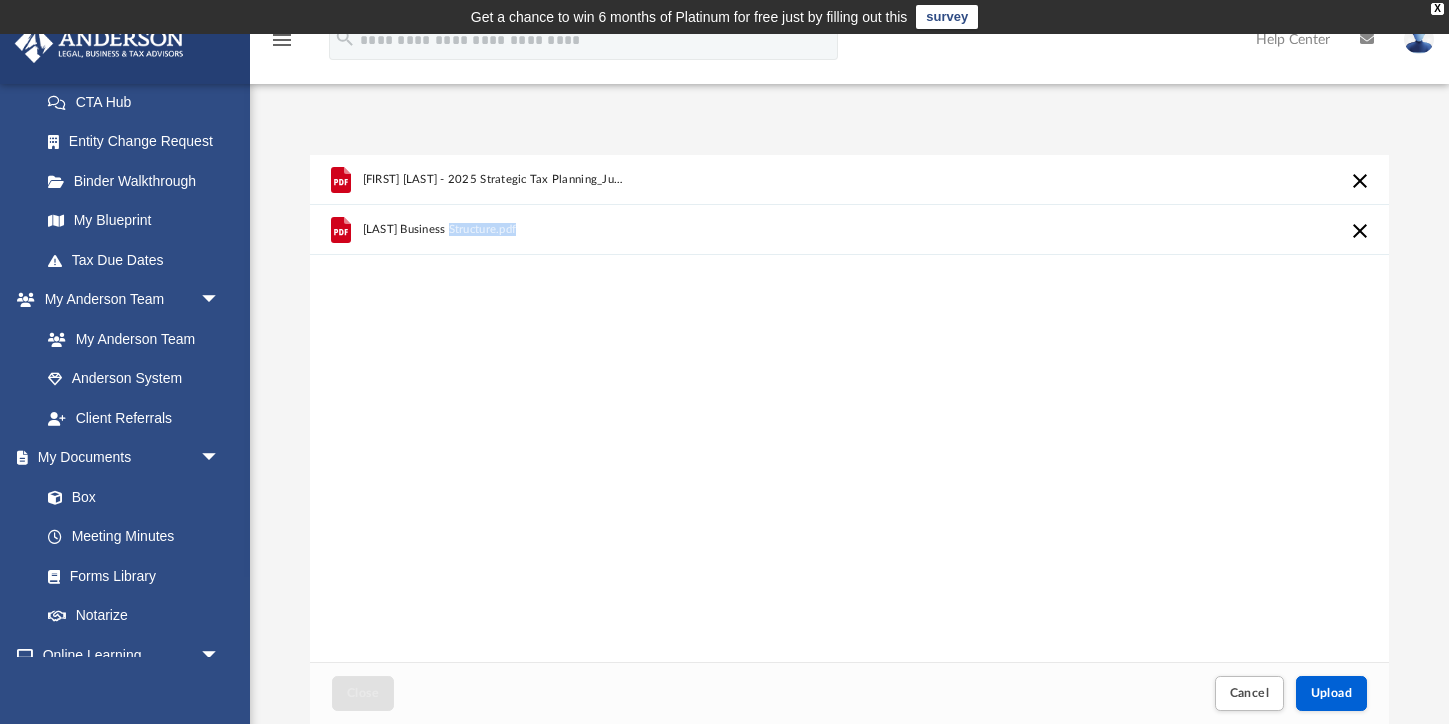 click on "Selvig Business Structure.pdf" at bounding box center [439, 229] 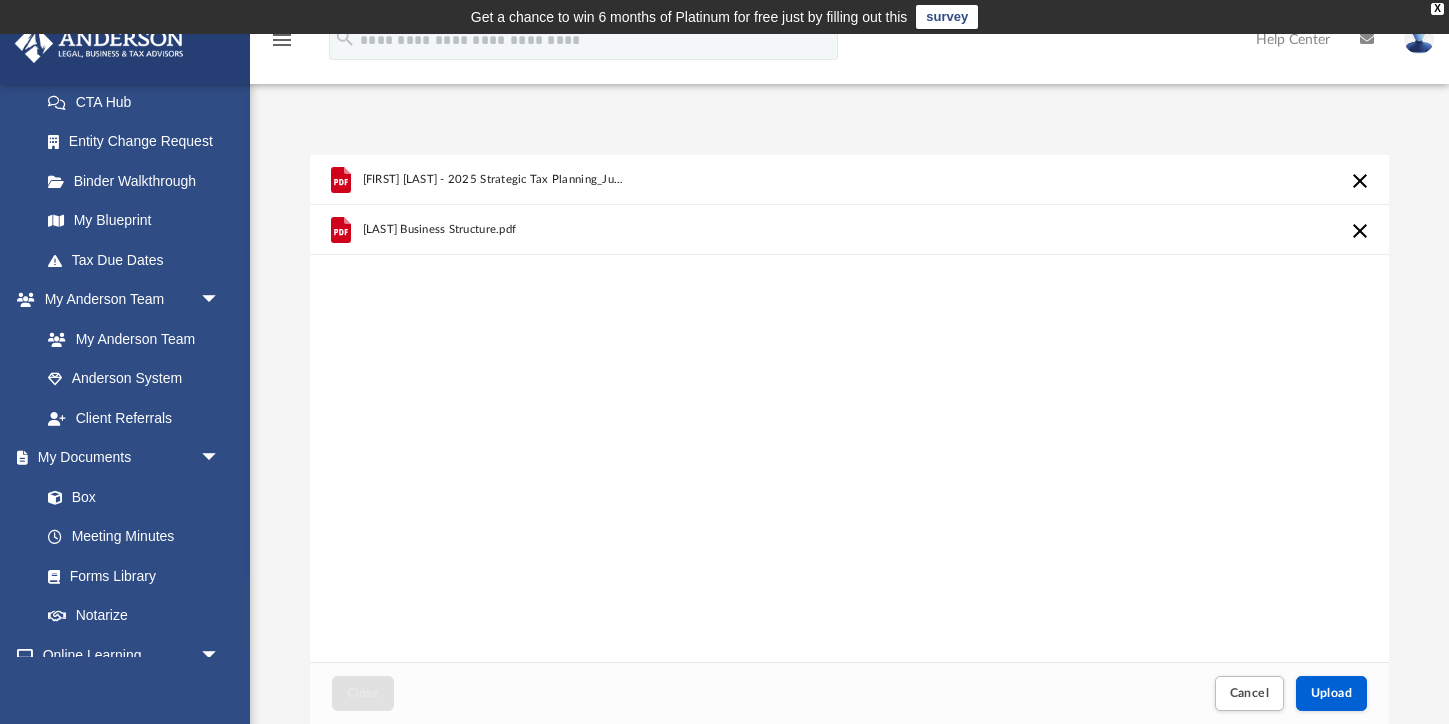click 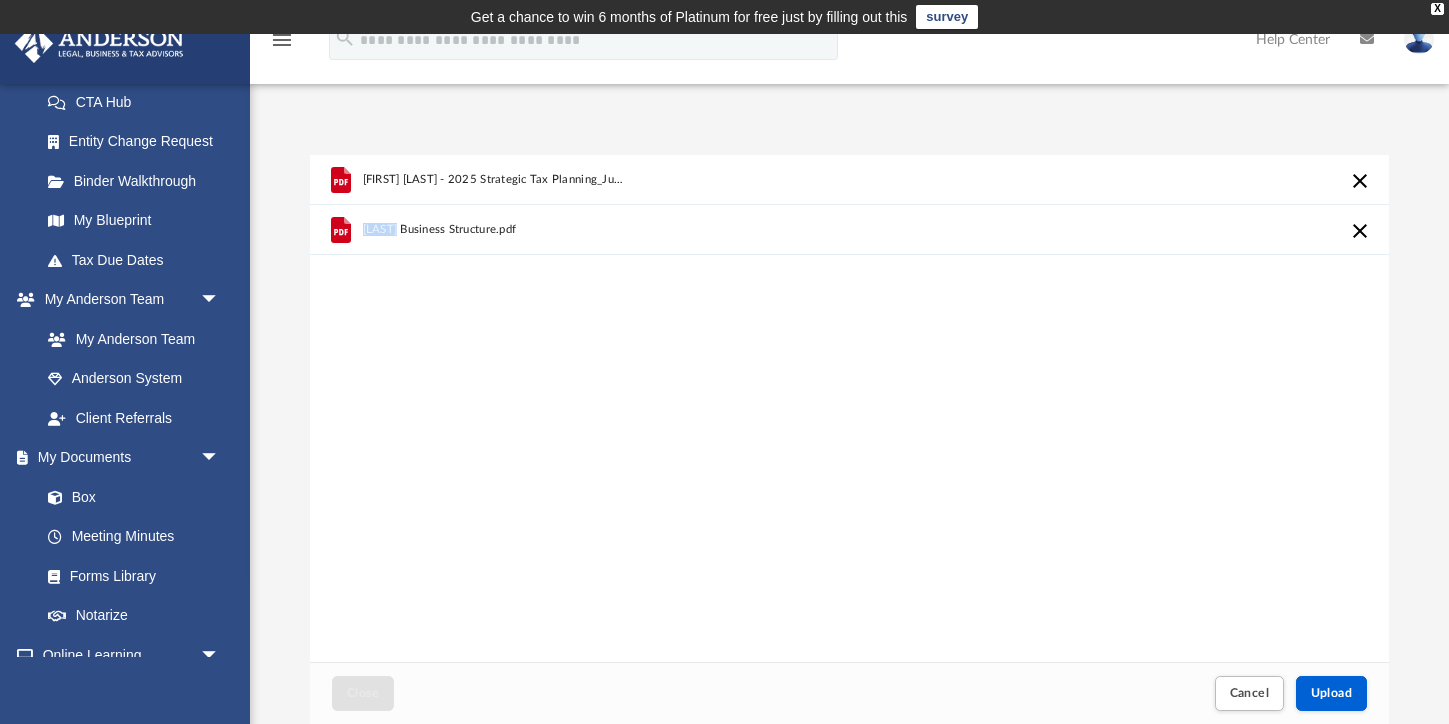 click 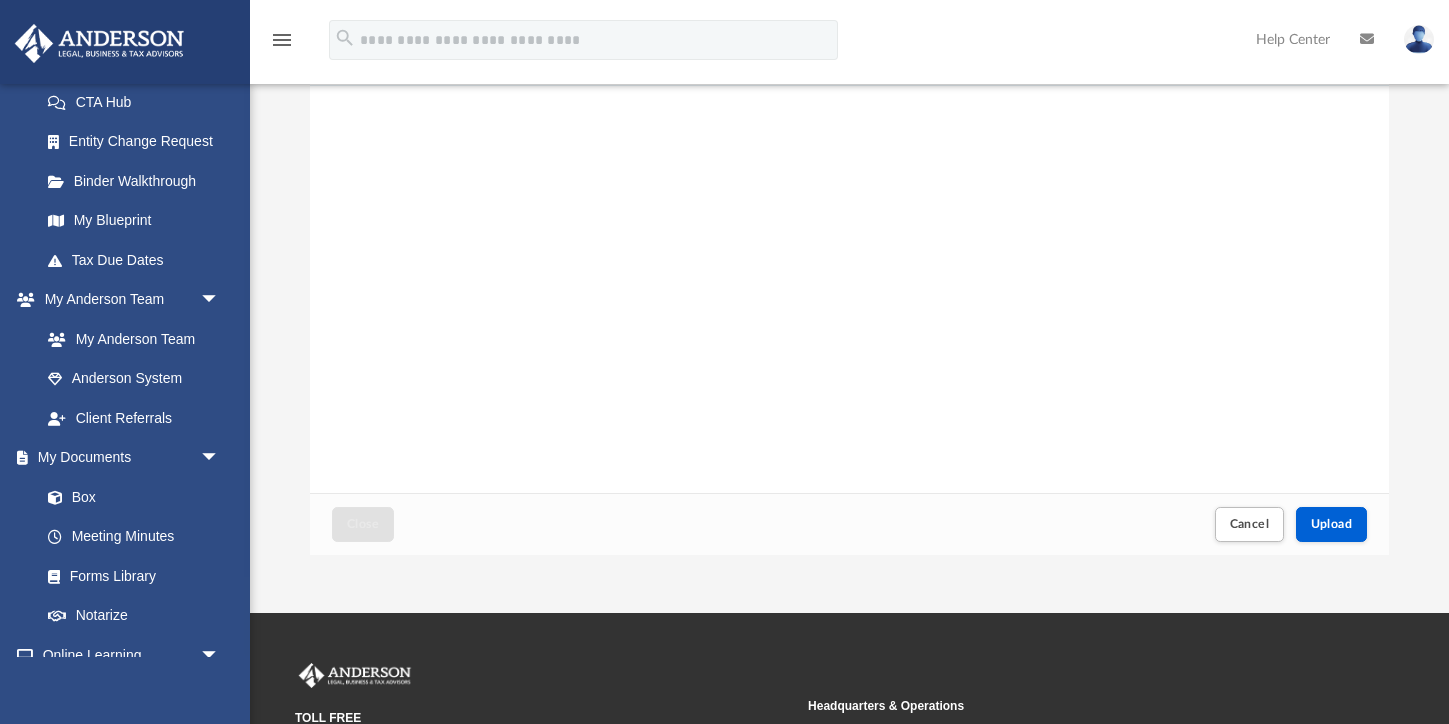 scroll, scrollTop: 241, scrollLeft: 0, axis: vertical 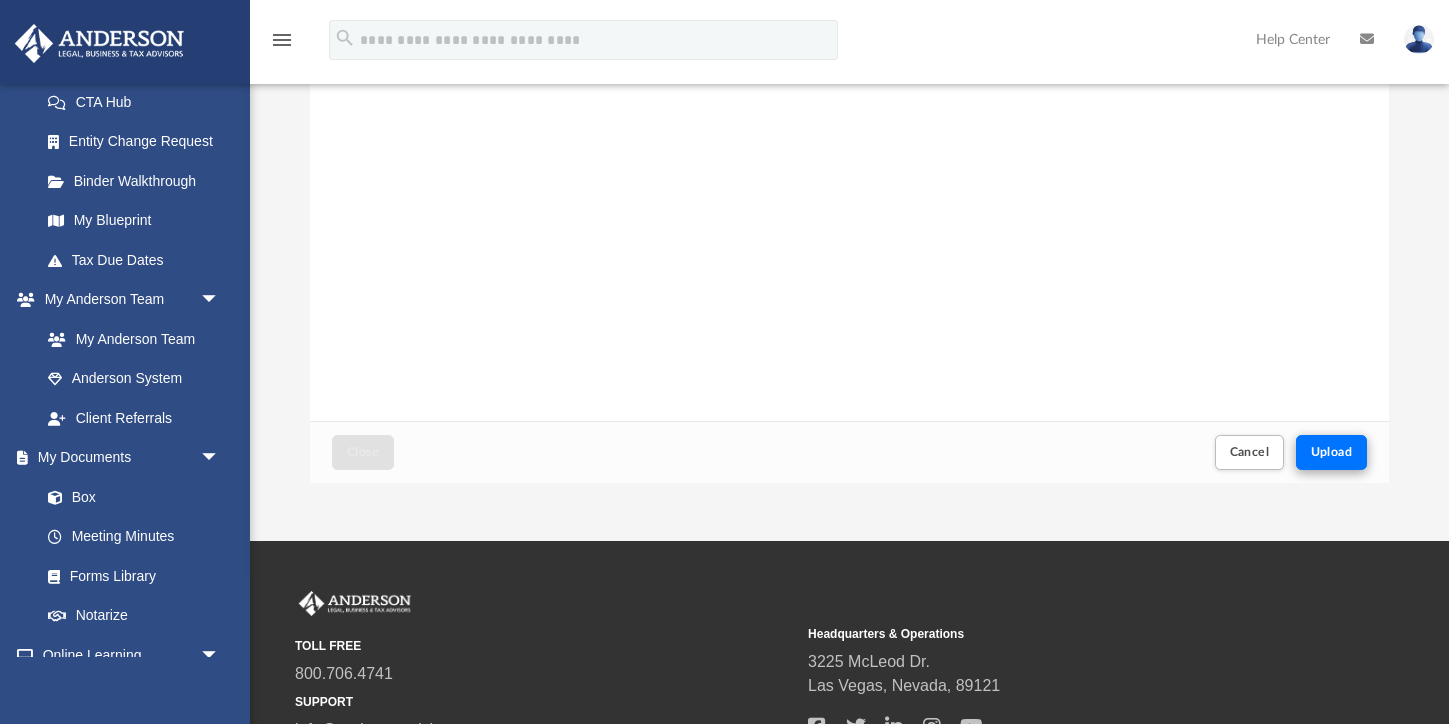 click on "Upload" at bounding box center (1332, 452) 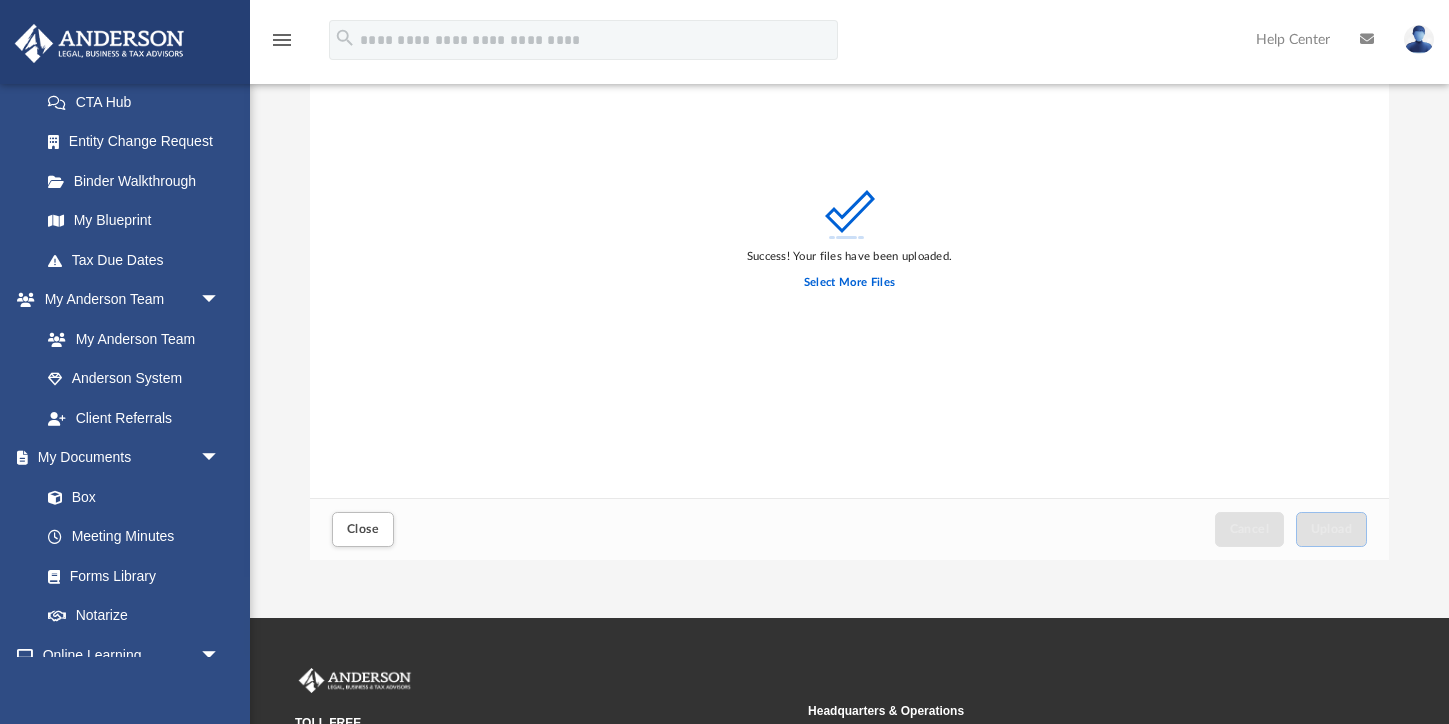scroll, scrollTop: 197, scrollLeft: 0, axis: vertical 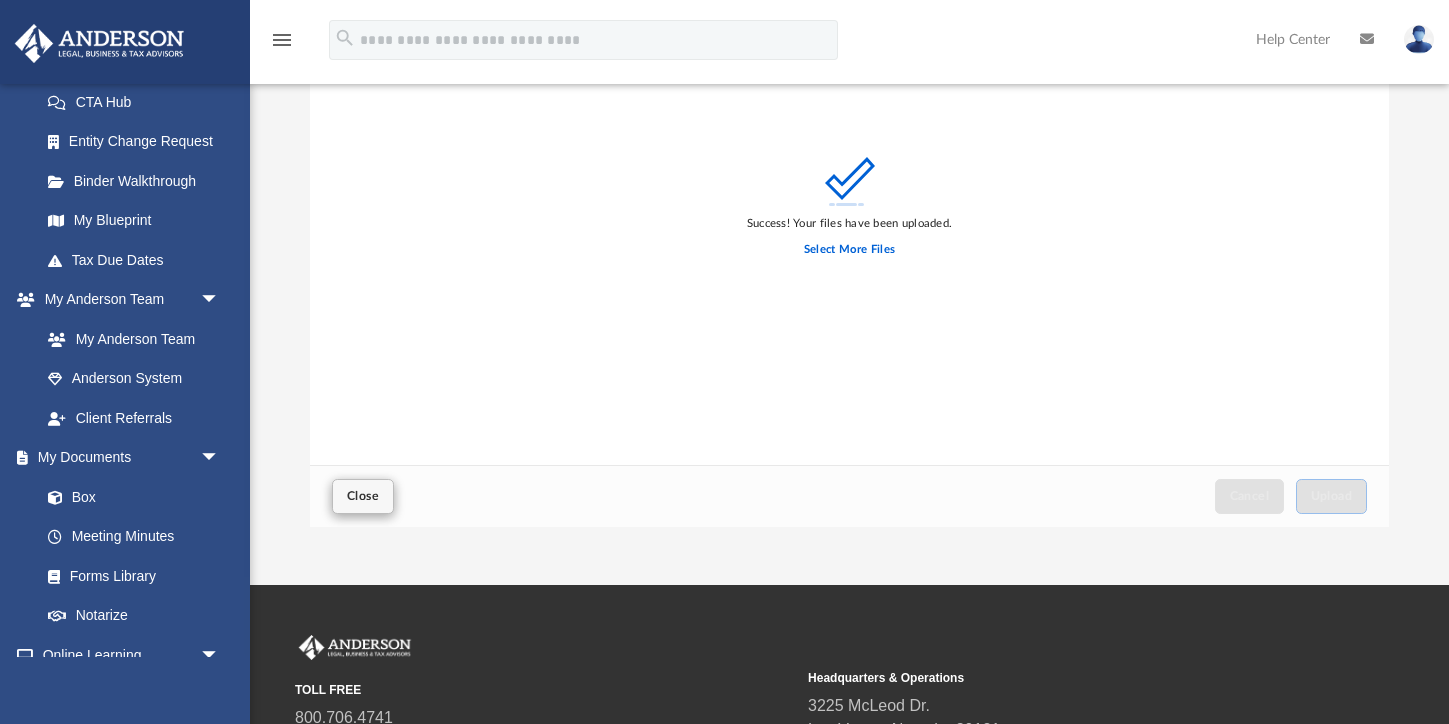 click on "Close" at bounding box center [363, 496] 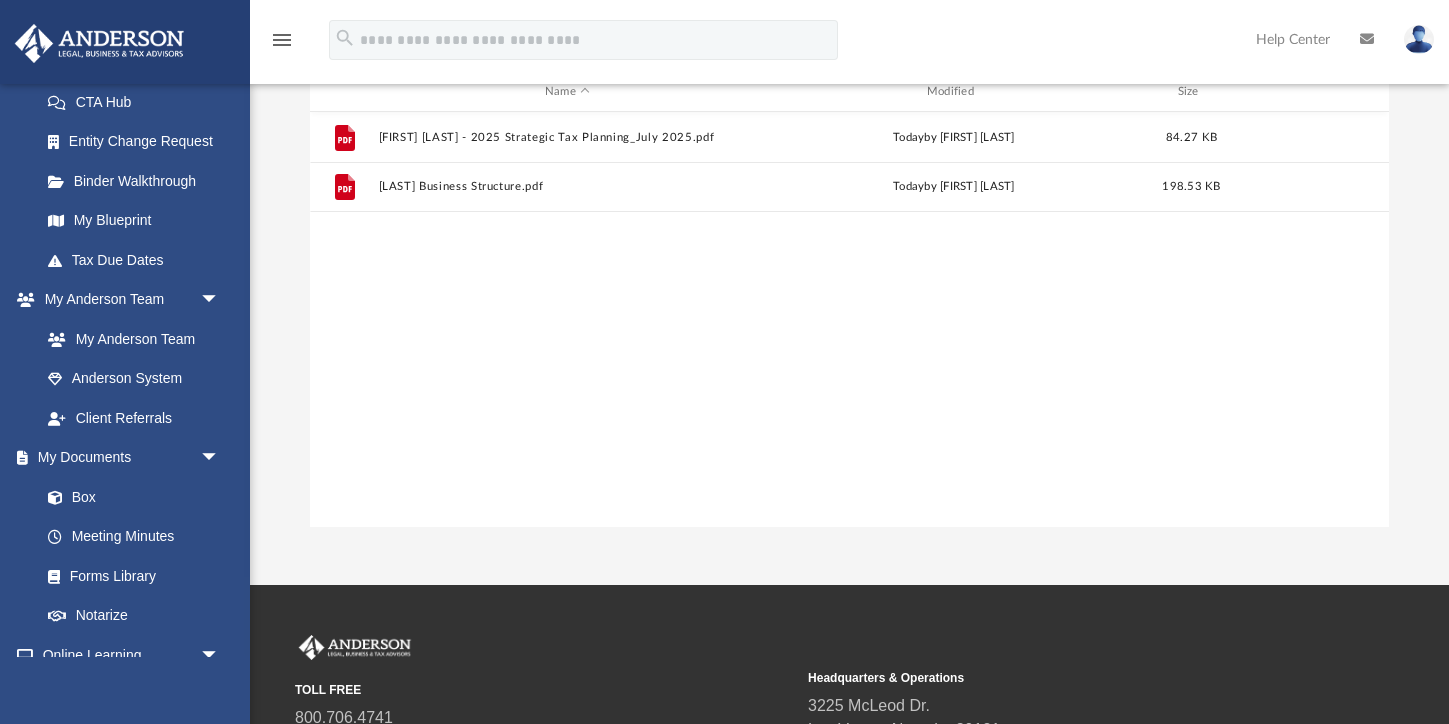 scroll, scrollTop: 1, scrollLeft: 1, axis: both 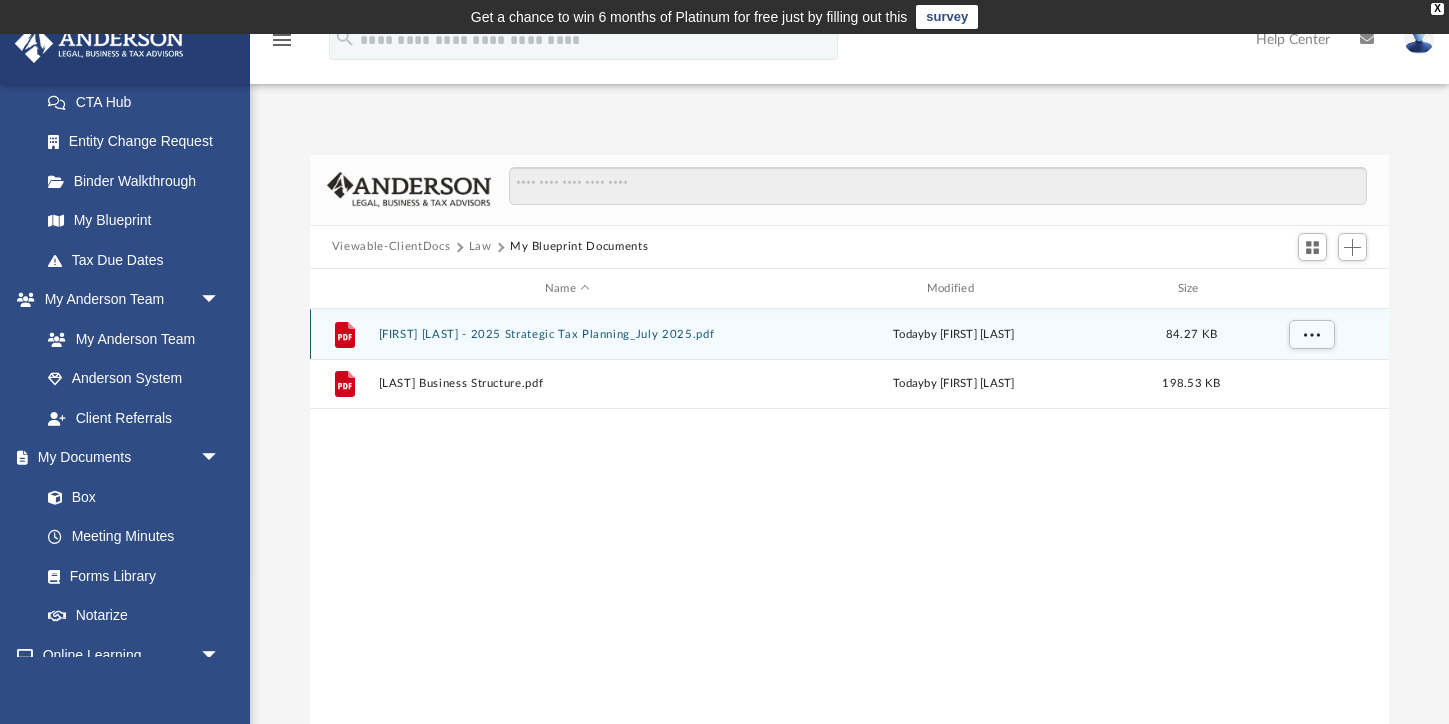 click on "Erik Selvig - 2025 Strategic Tax Planning_July 2025.pdf" at bounding box center [567, 334] 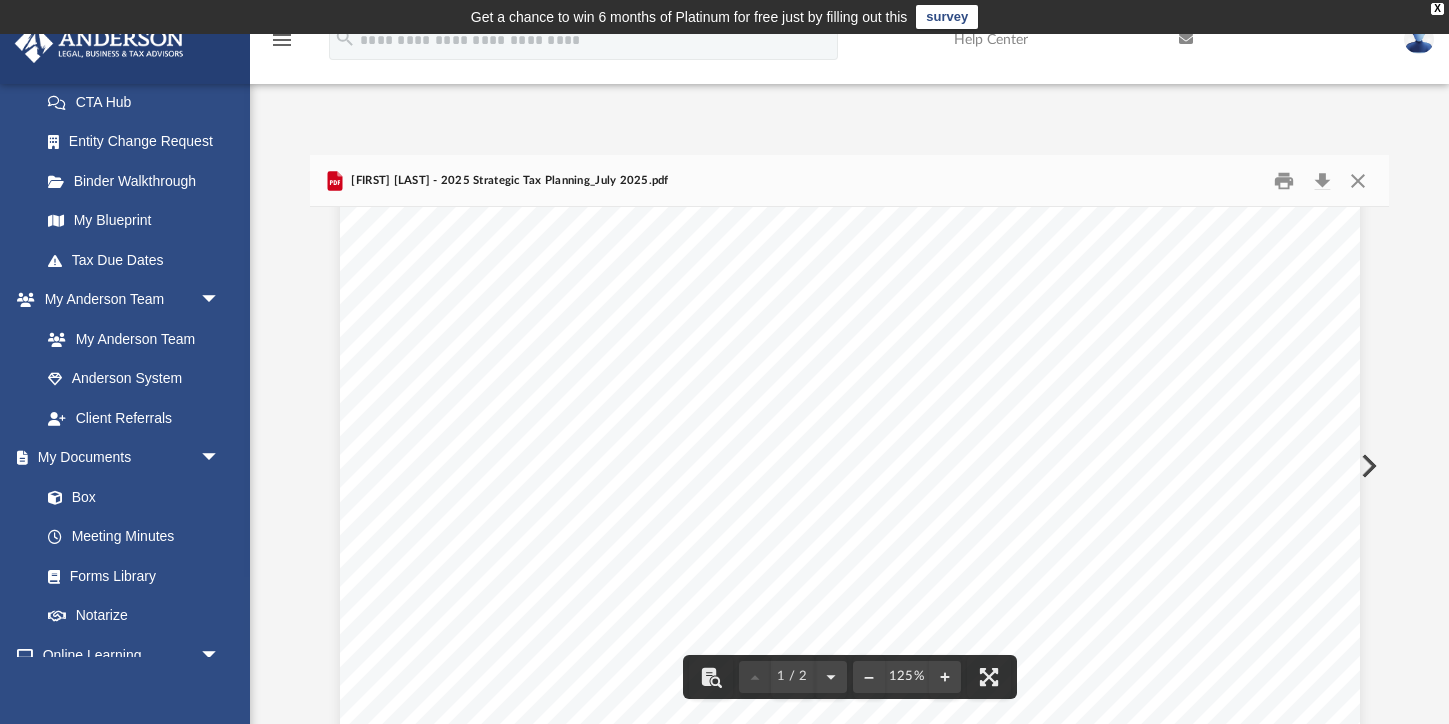 scroll, scrollTop: 15, scrollLeft: 0, axis: vertical 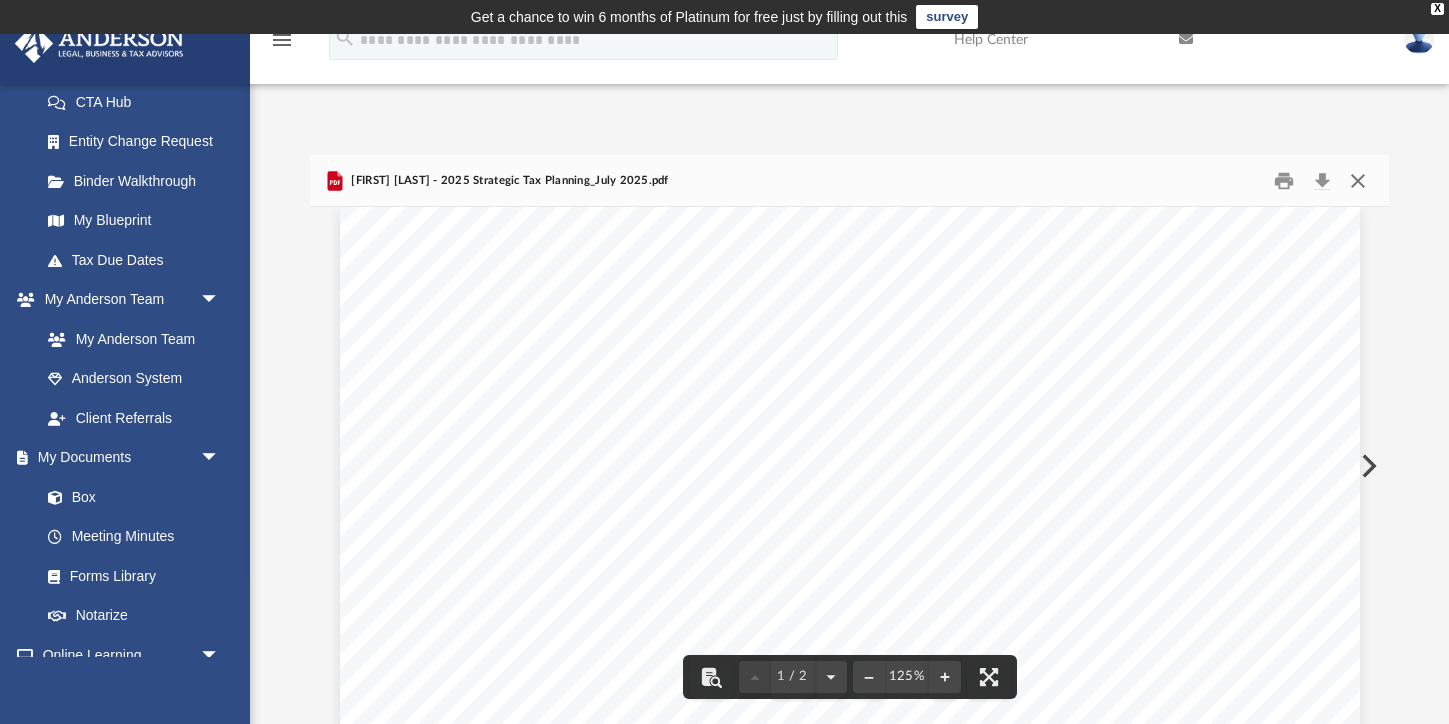 click at bounding box center [1358, 180] 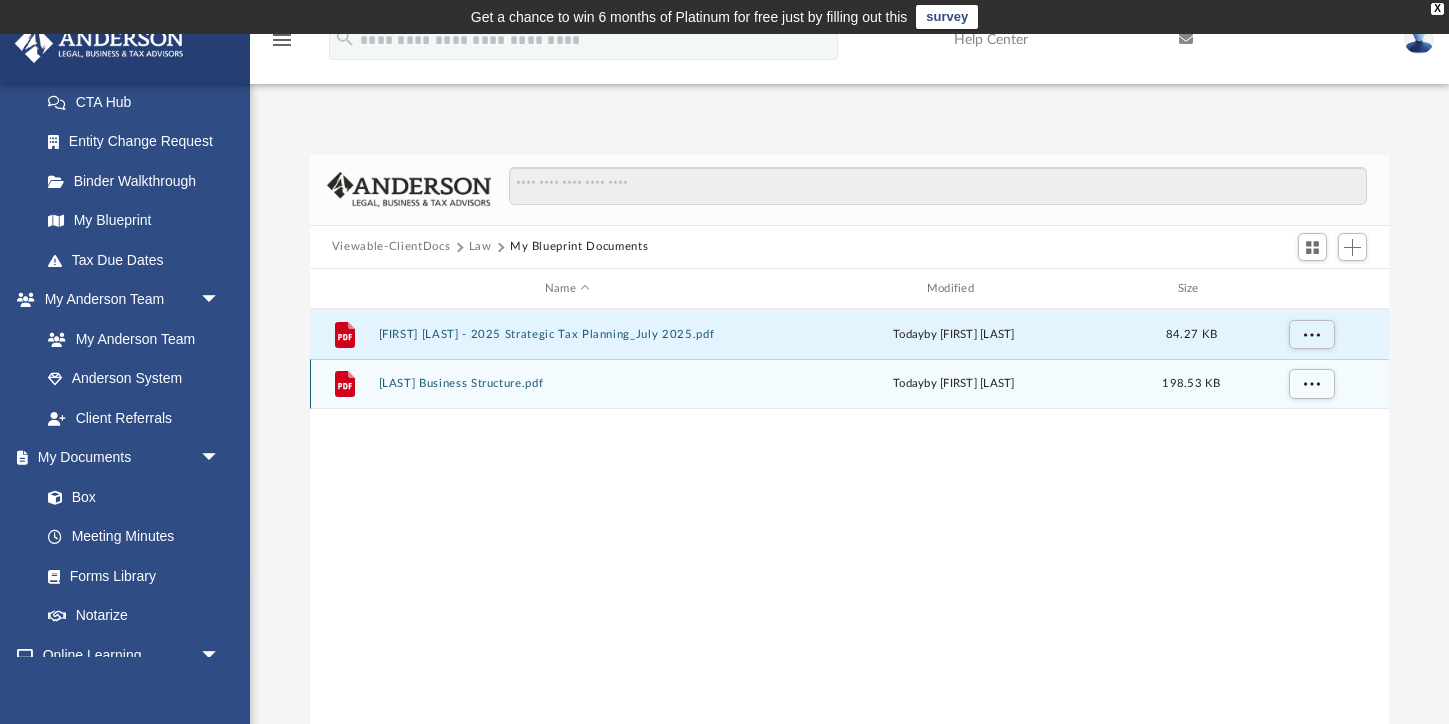 click on "Selvig Business Structure.pdf" at bounding box center [567, 384] 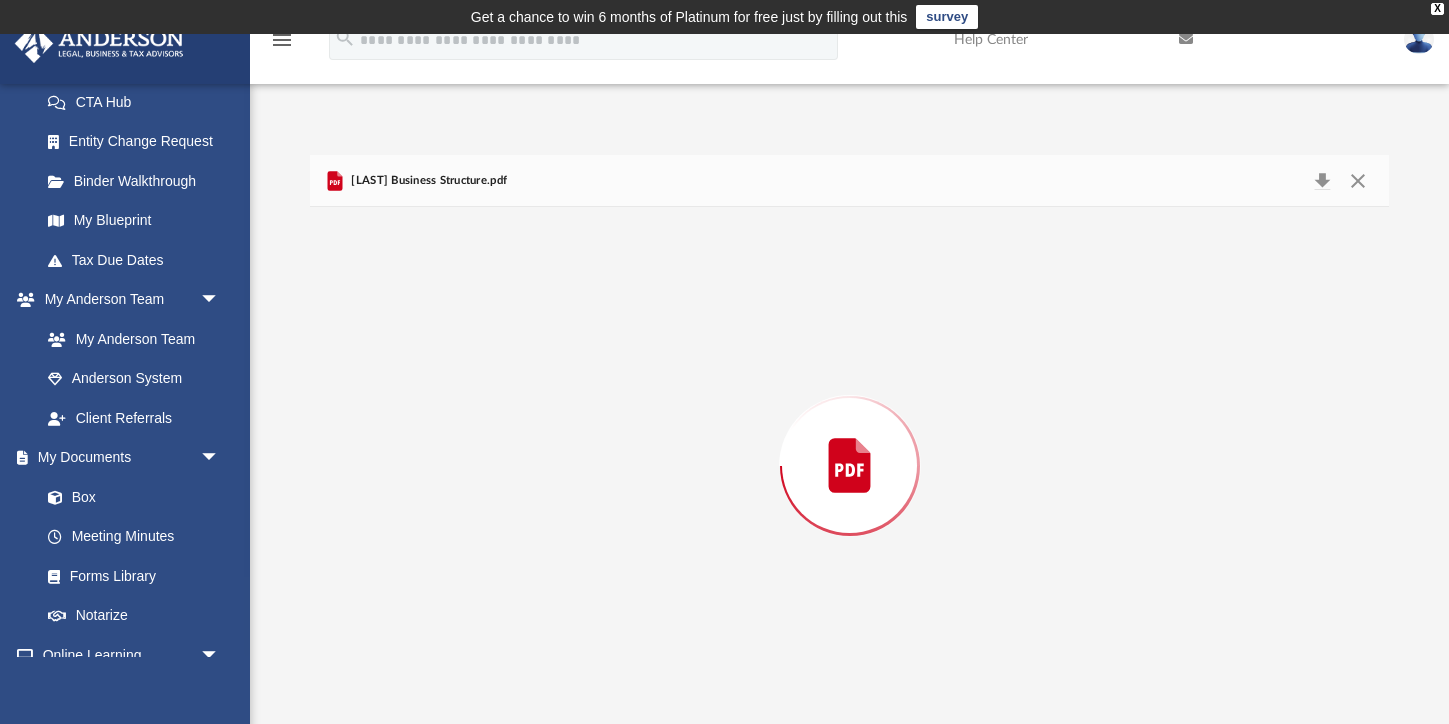 click at bounding box center [849, 465] 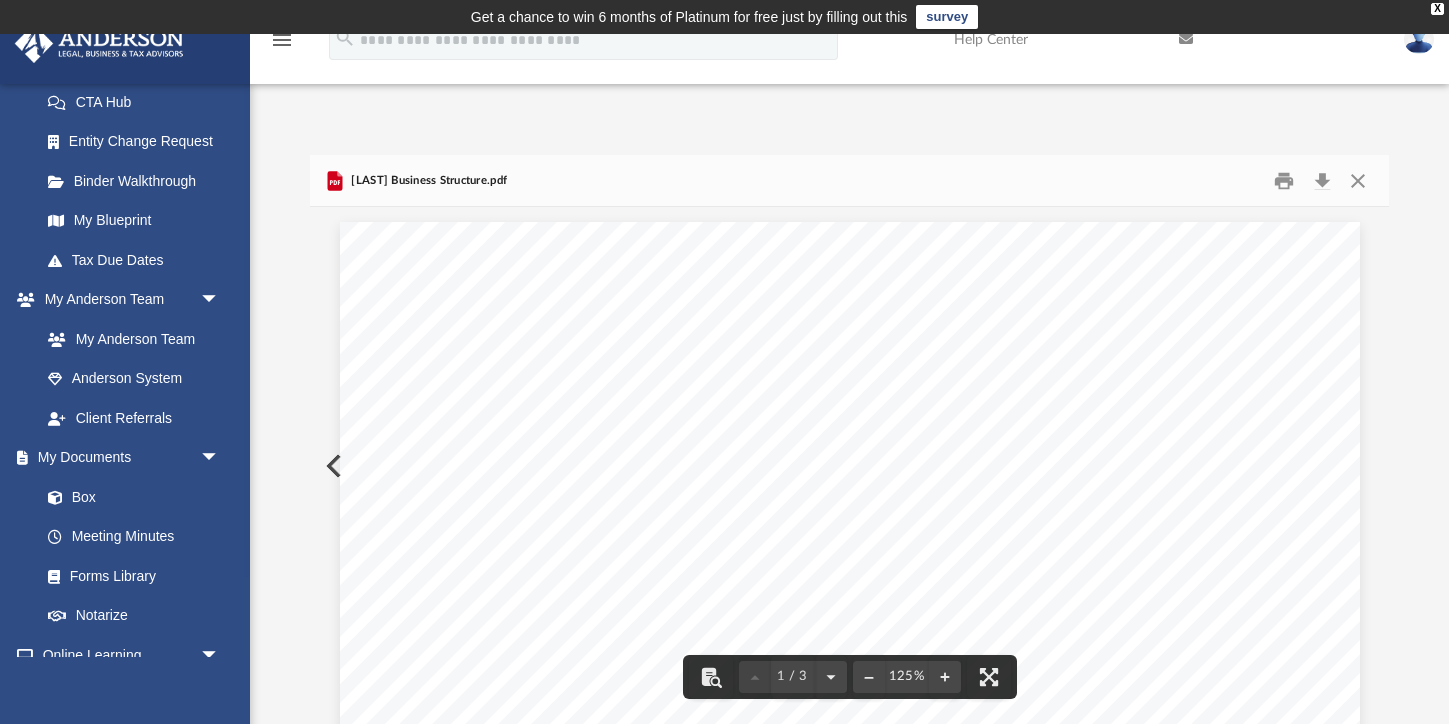 scroll, scrollTop: 0, scrollLeft: 0, axis: both 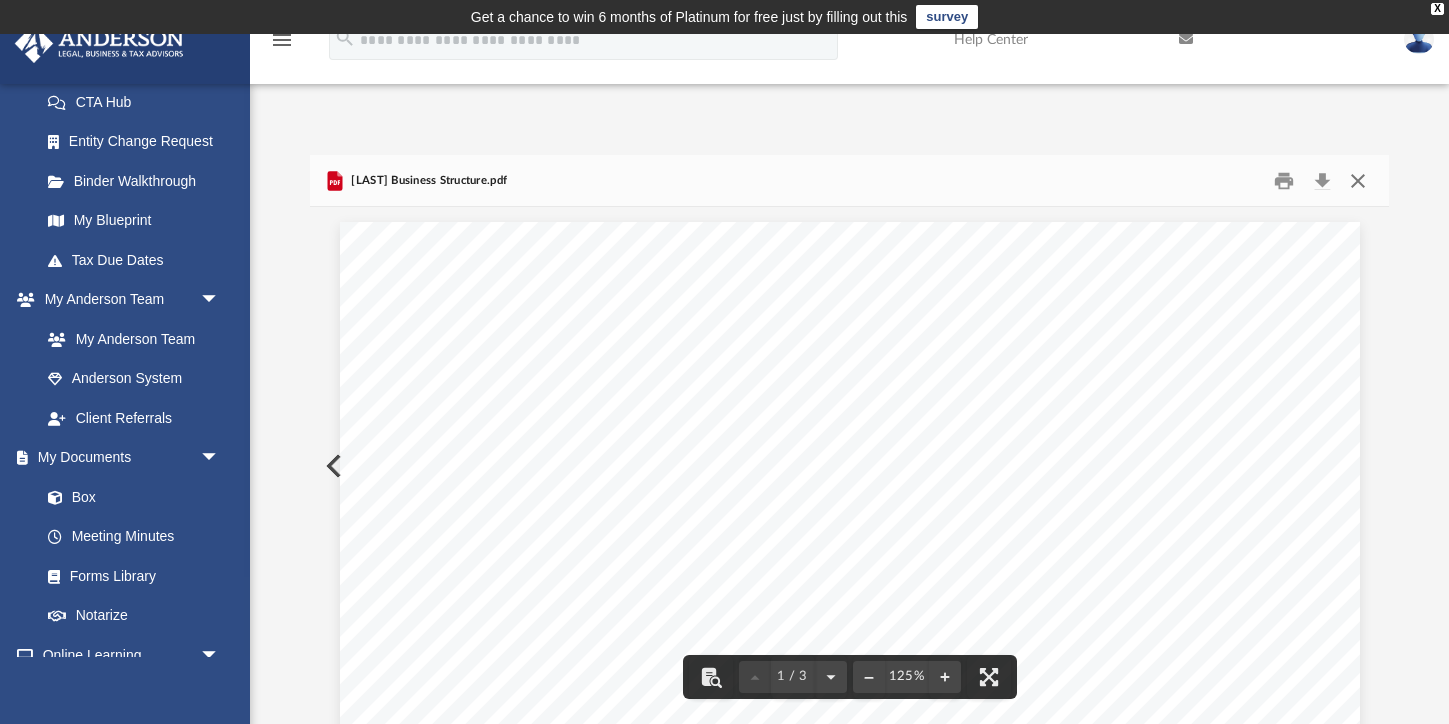 click at bounding box center (1358, 180) 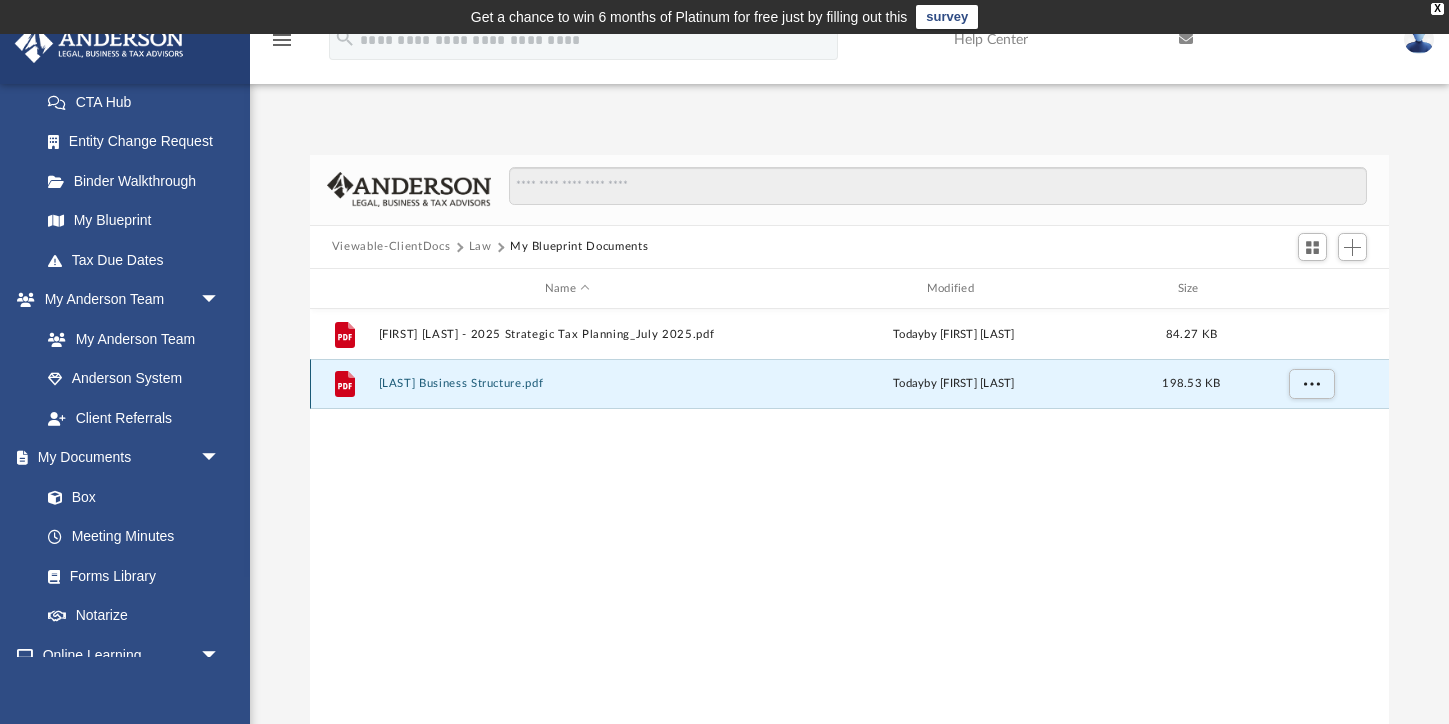 scroll, scrollTop: 0, scrollLeft: 0, axis: both 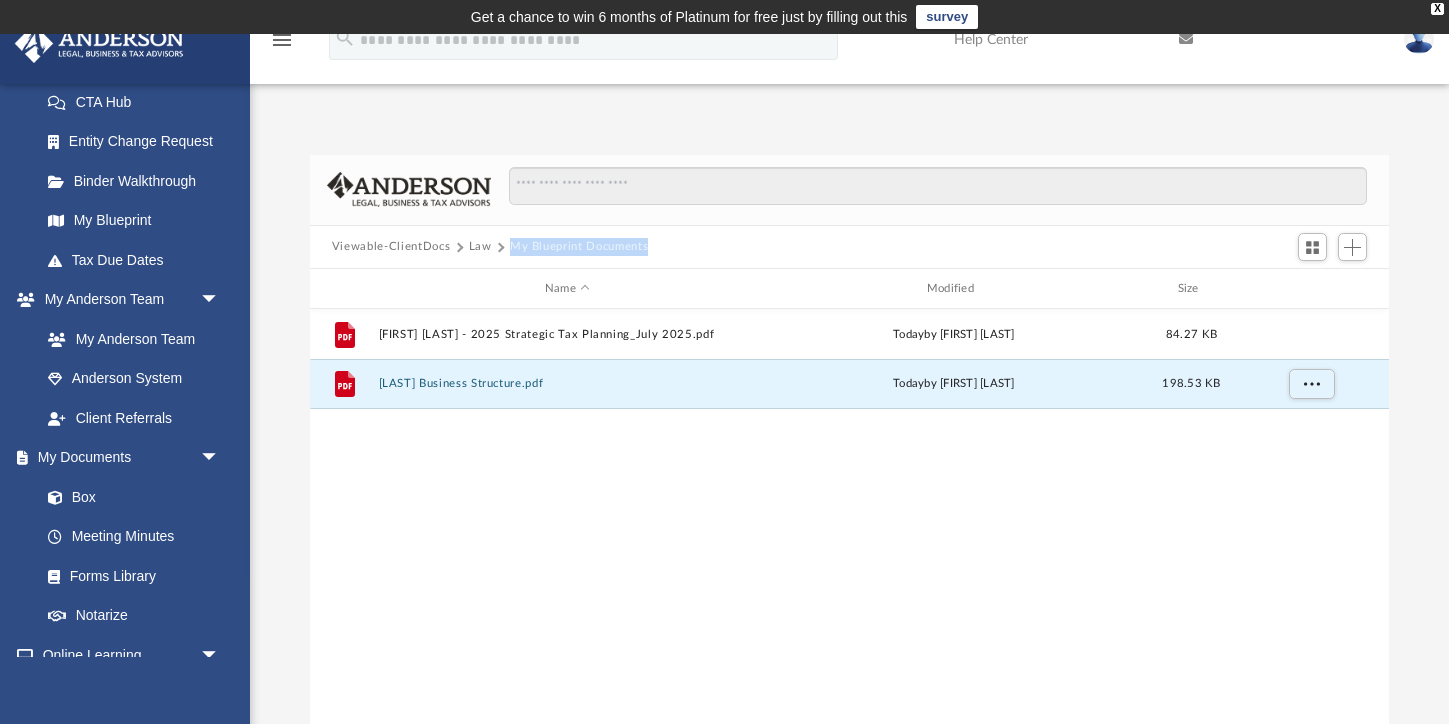 drag, startPoint x: 650, startPoint y: 246, endPoint x: 506, endPoint y: 246, distance: 144 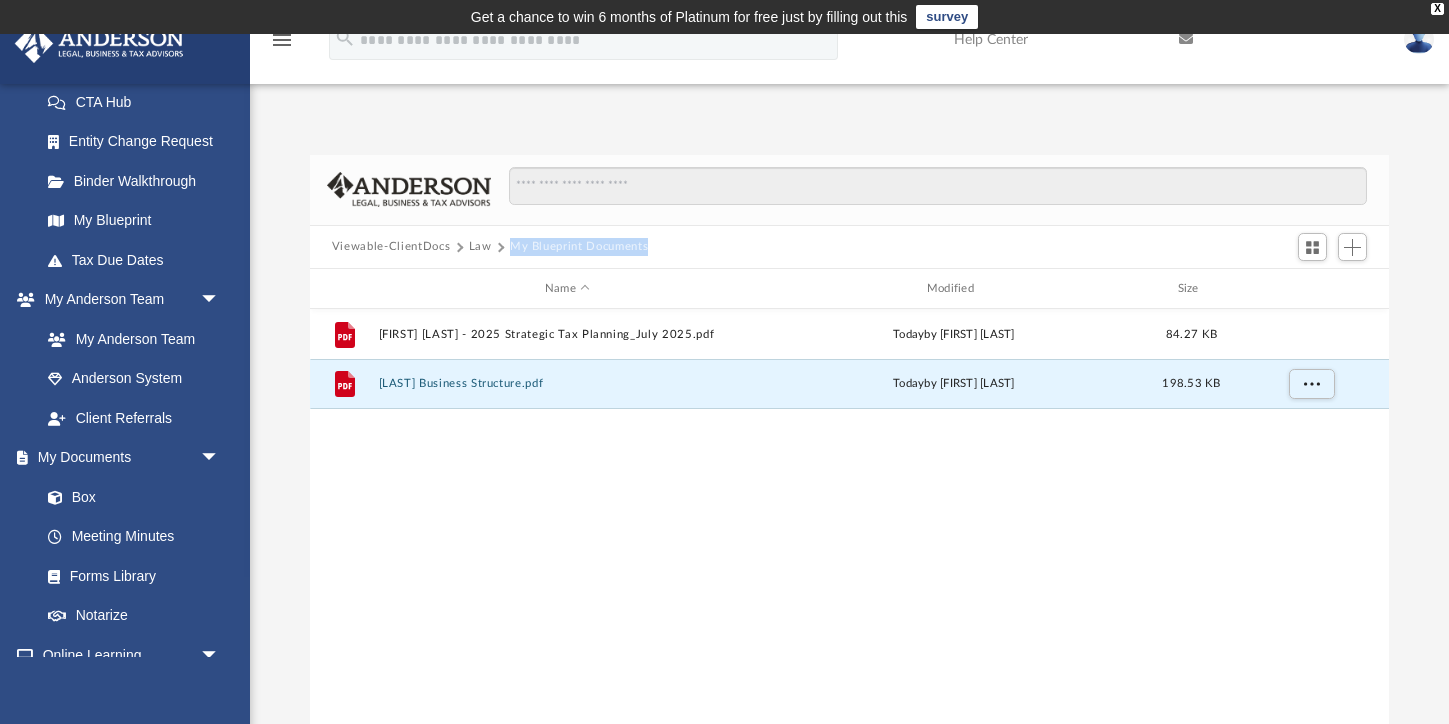 click on "Viewable-ClientDocs Law My Blueprint Documents" at bounding box center (499, 247) 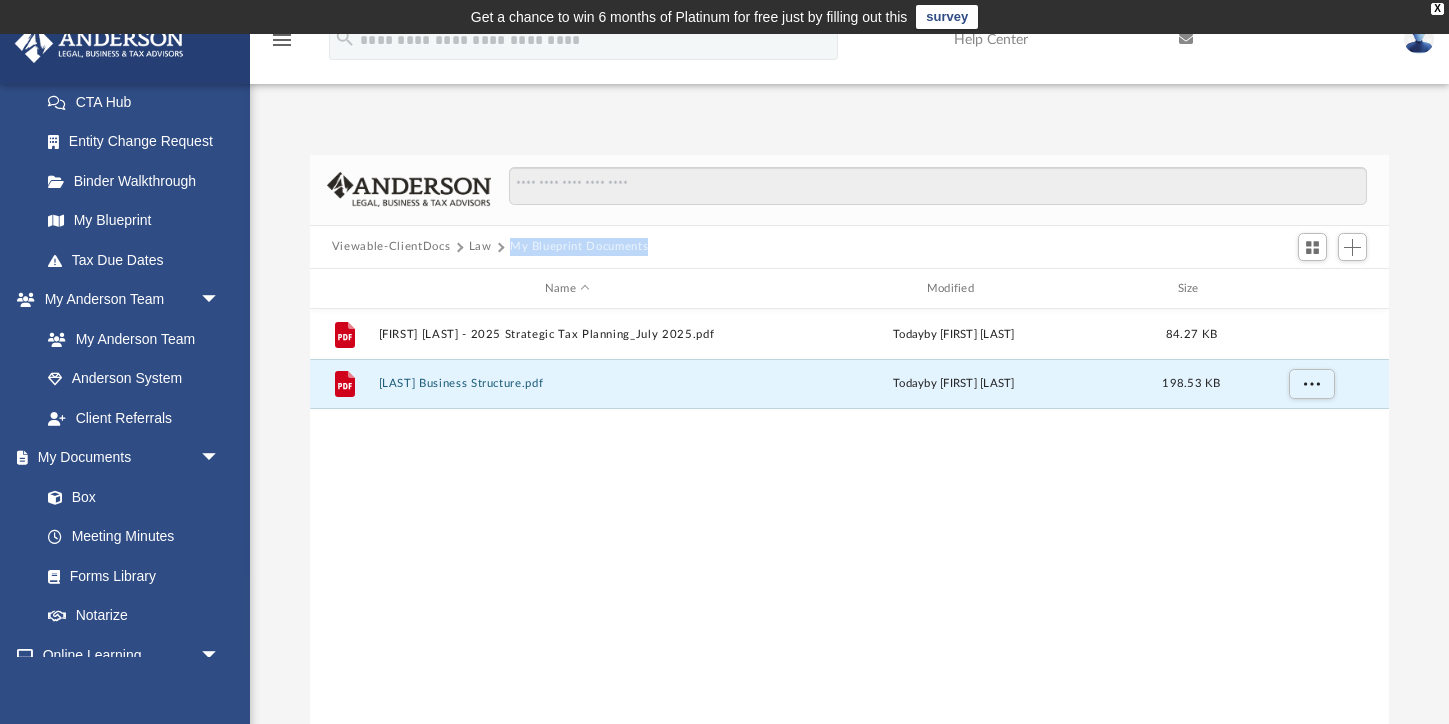 copy on "My Blueprint Documents" 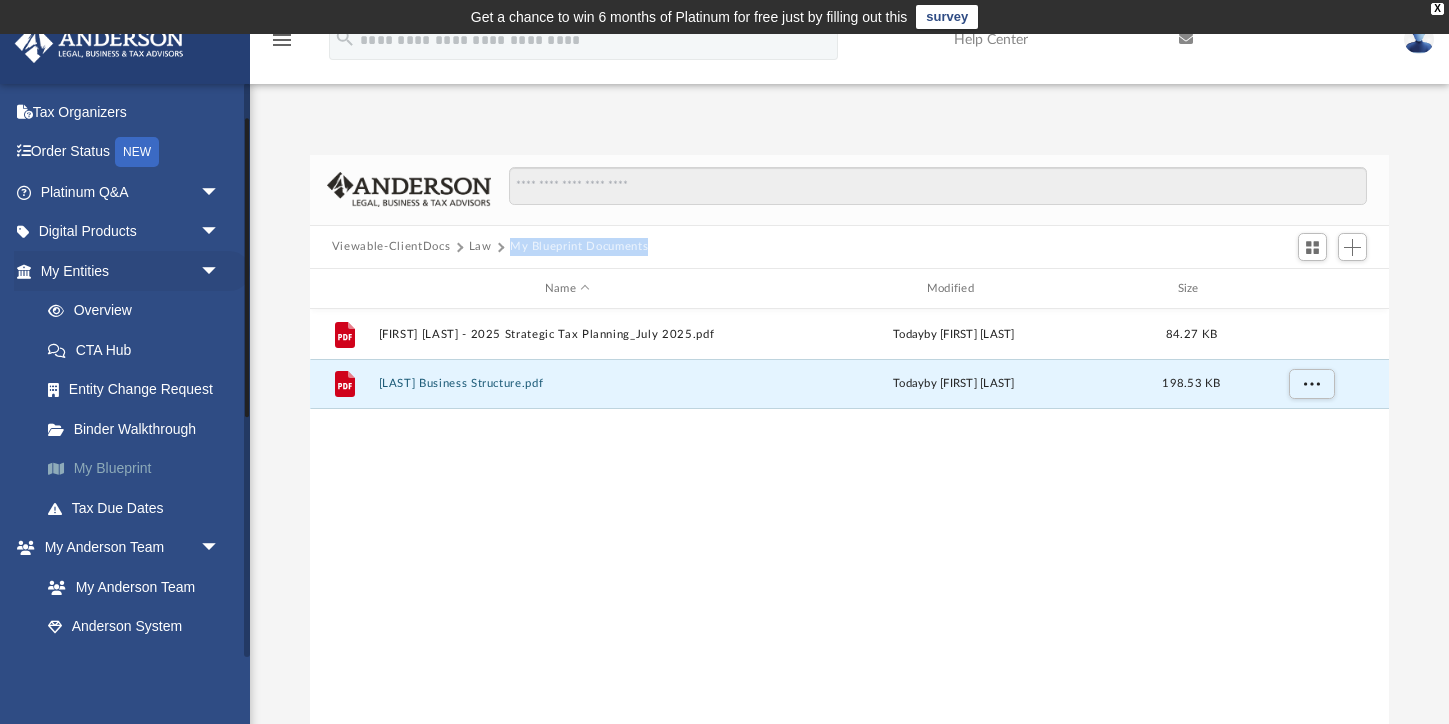 scroll, scrollTop: 76, scrollLeft: 0, axis: vertical 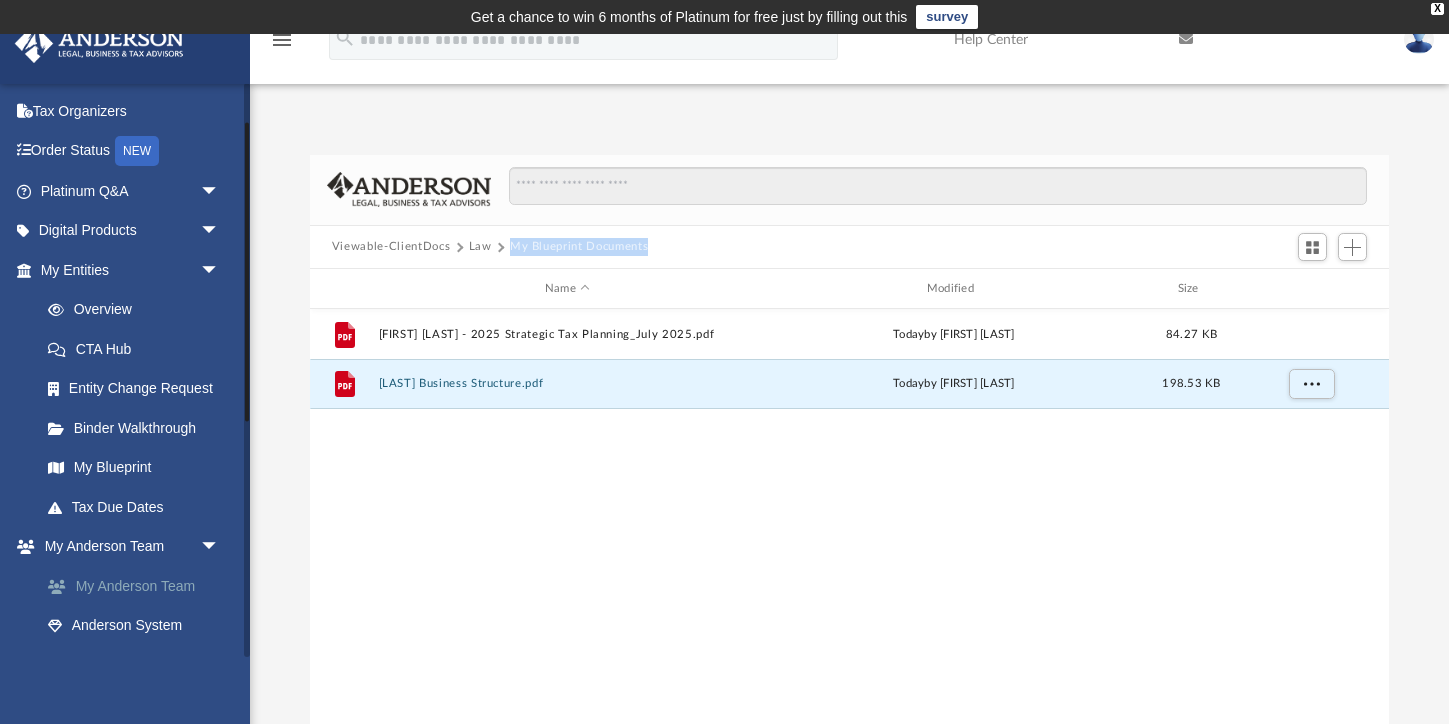 click on "My Anderson Team" at bounding box center (139, 586) 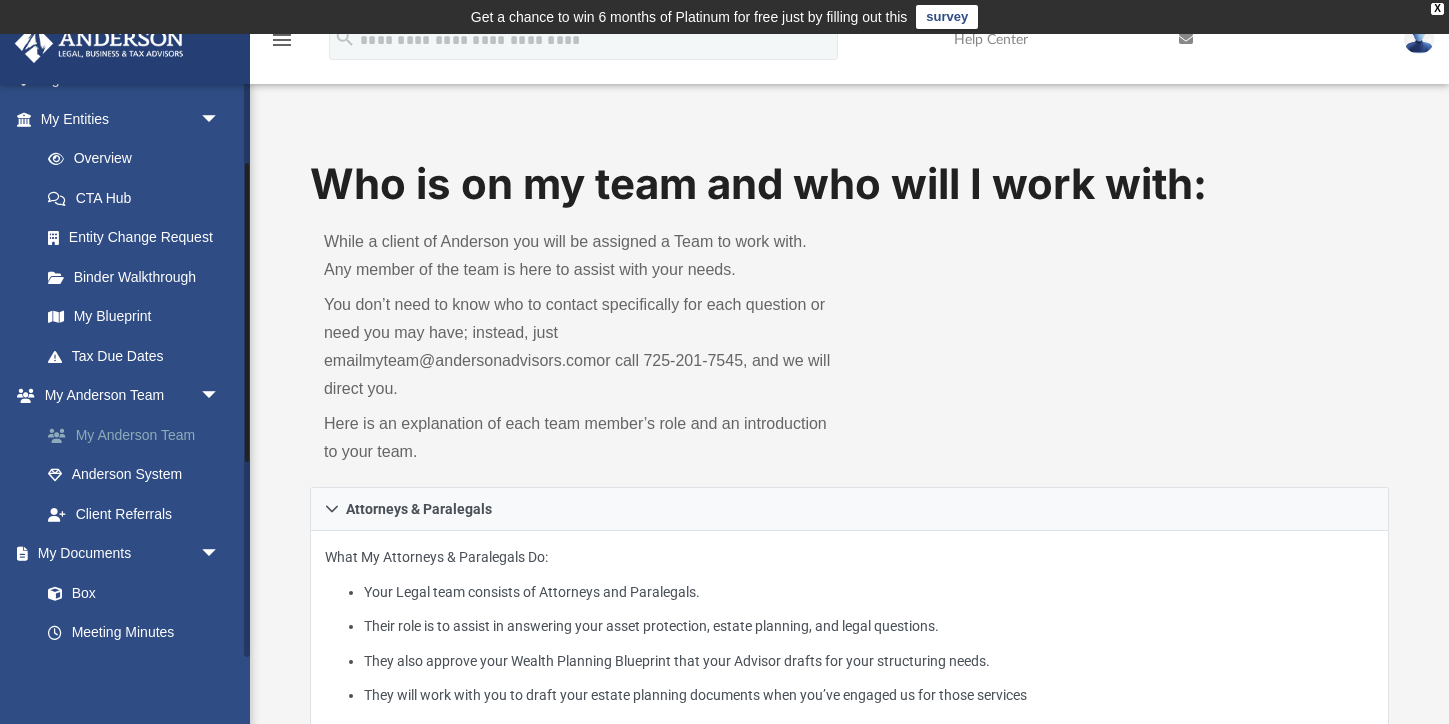 scroll, scrollTop: 241, scrollLeft: 0, axis: vertical 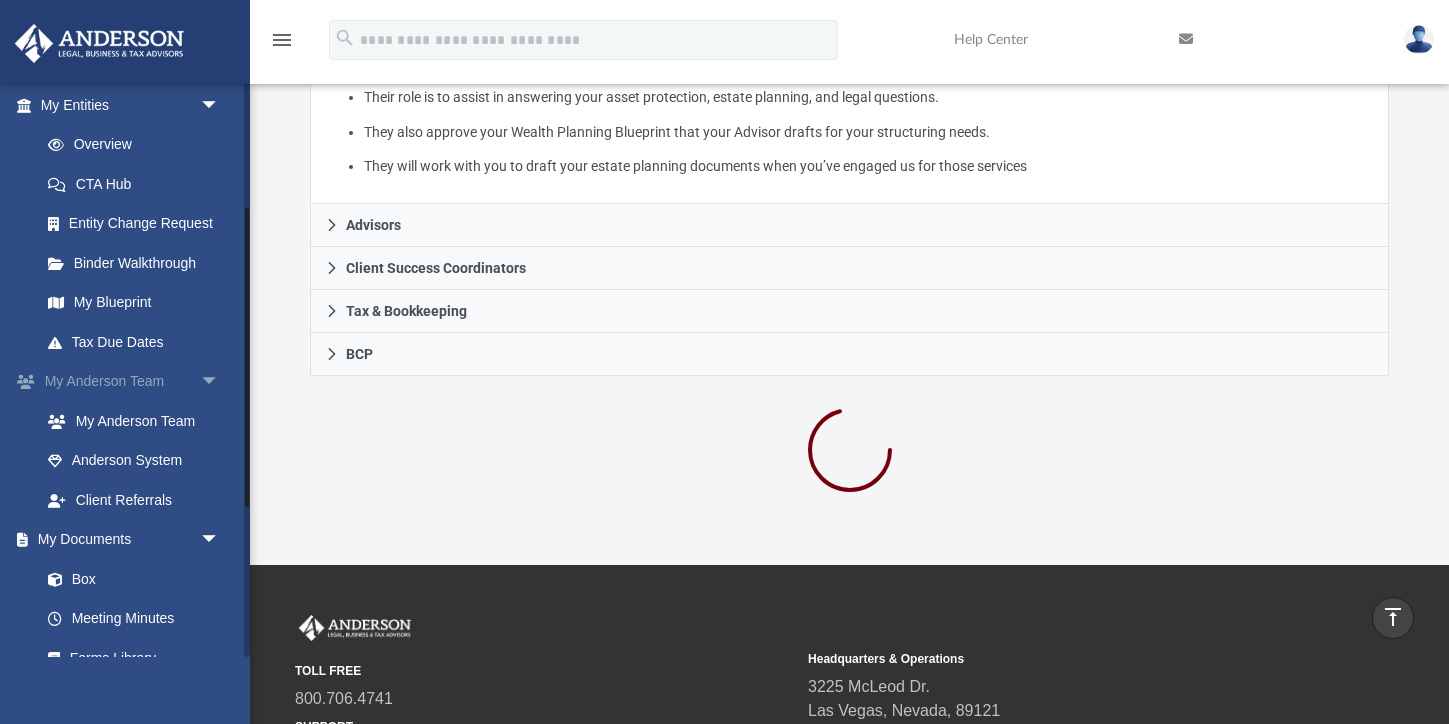 click on "My Anderson Team arrow_drop_down" at bounding box center [132, 382] 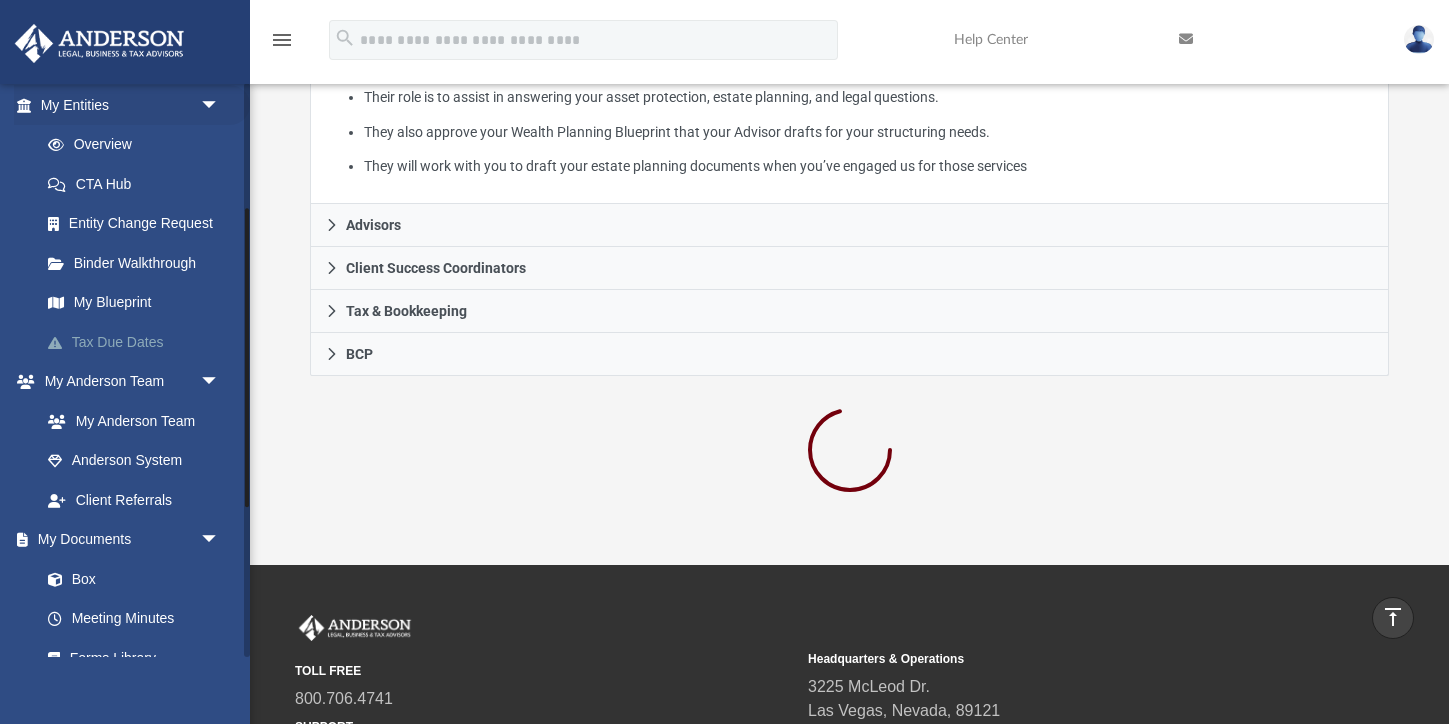 click on "Tax Due Dates" at bounding box center (139, 342) 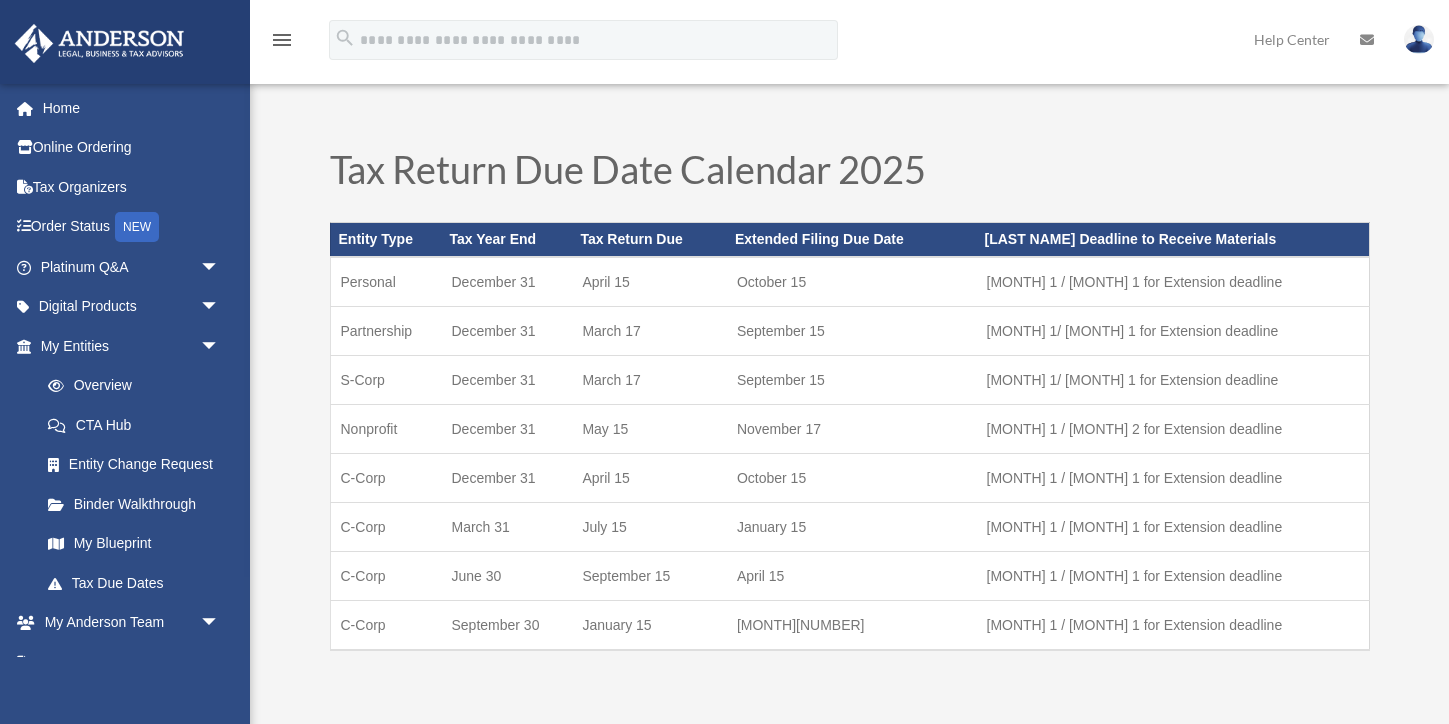 scroll, scrollTop: 0, scrollLeft: 0, axis: both 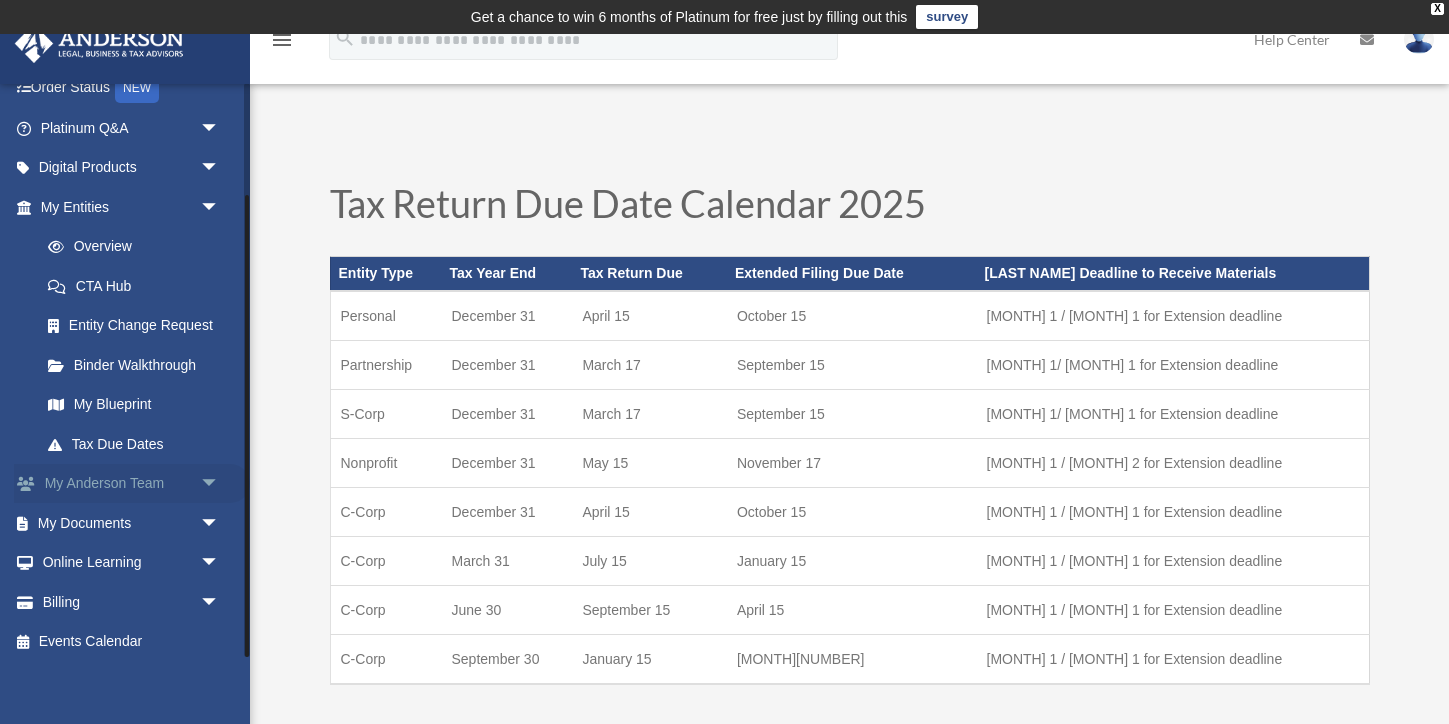 click on "My Anderson Team arrow_drop_down" at bounding box center (132, 484) 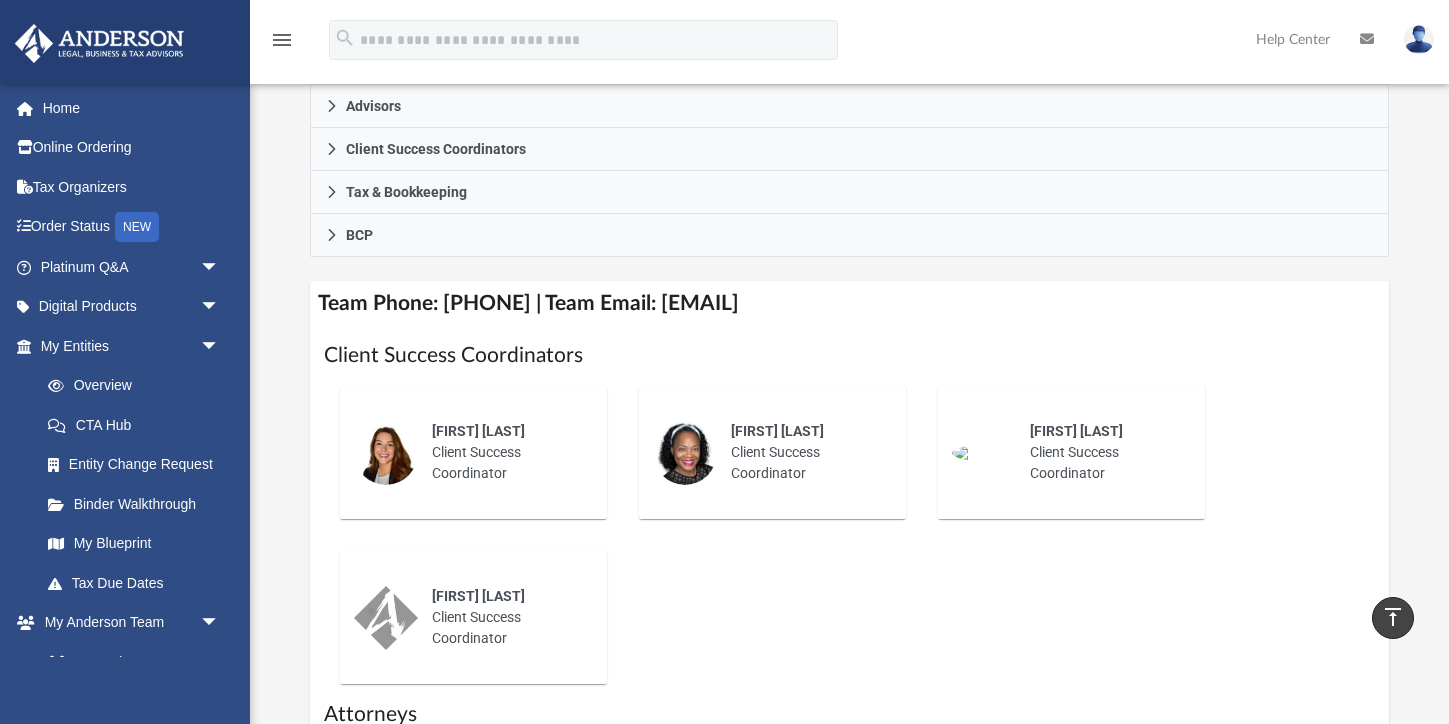 scroll, scrollTop: 643, scrollLeft: 0, axis: vertical 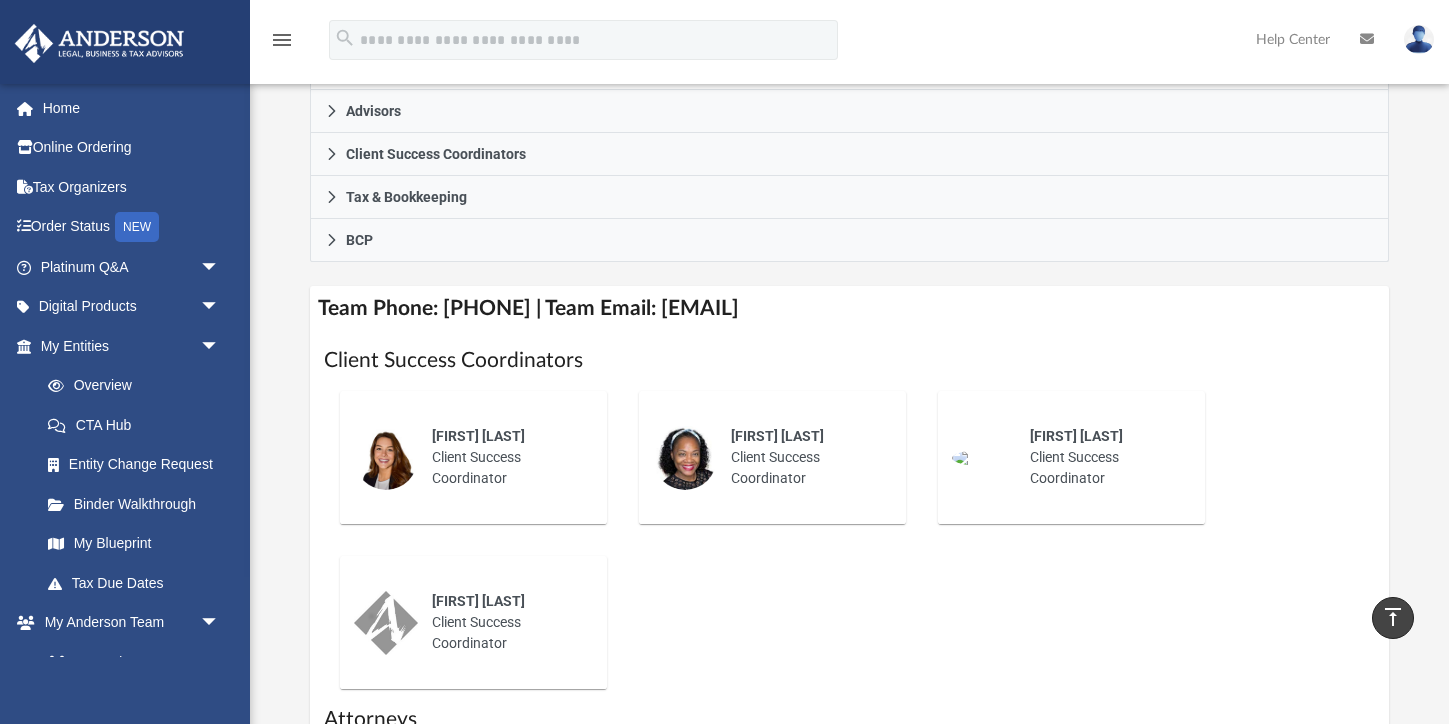 drag, startPoint x: 1024, startPoint y: 310, endPoint x: 721, endPoint y: 296, distance: 303.32327 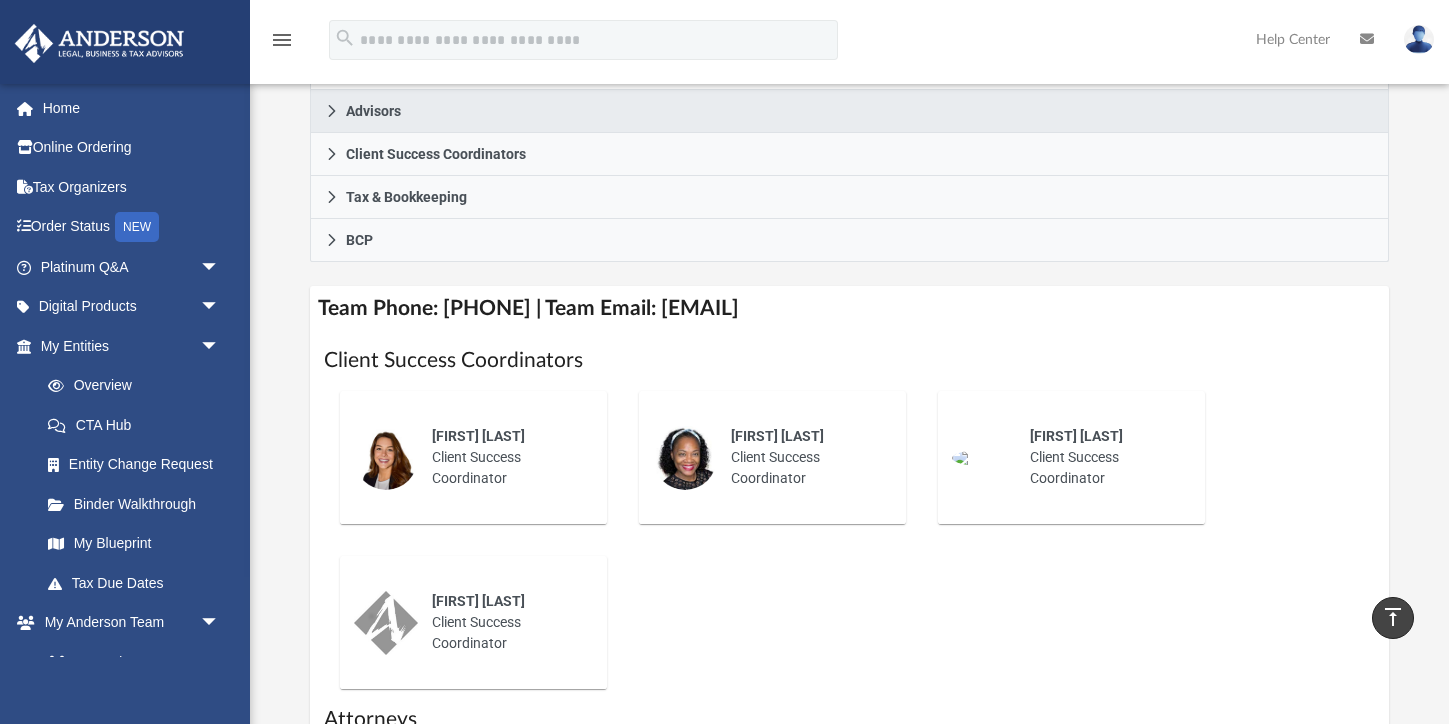 copy on "myteam@andersonadvisors.com" 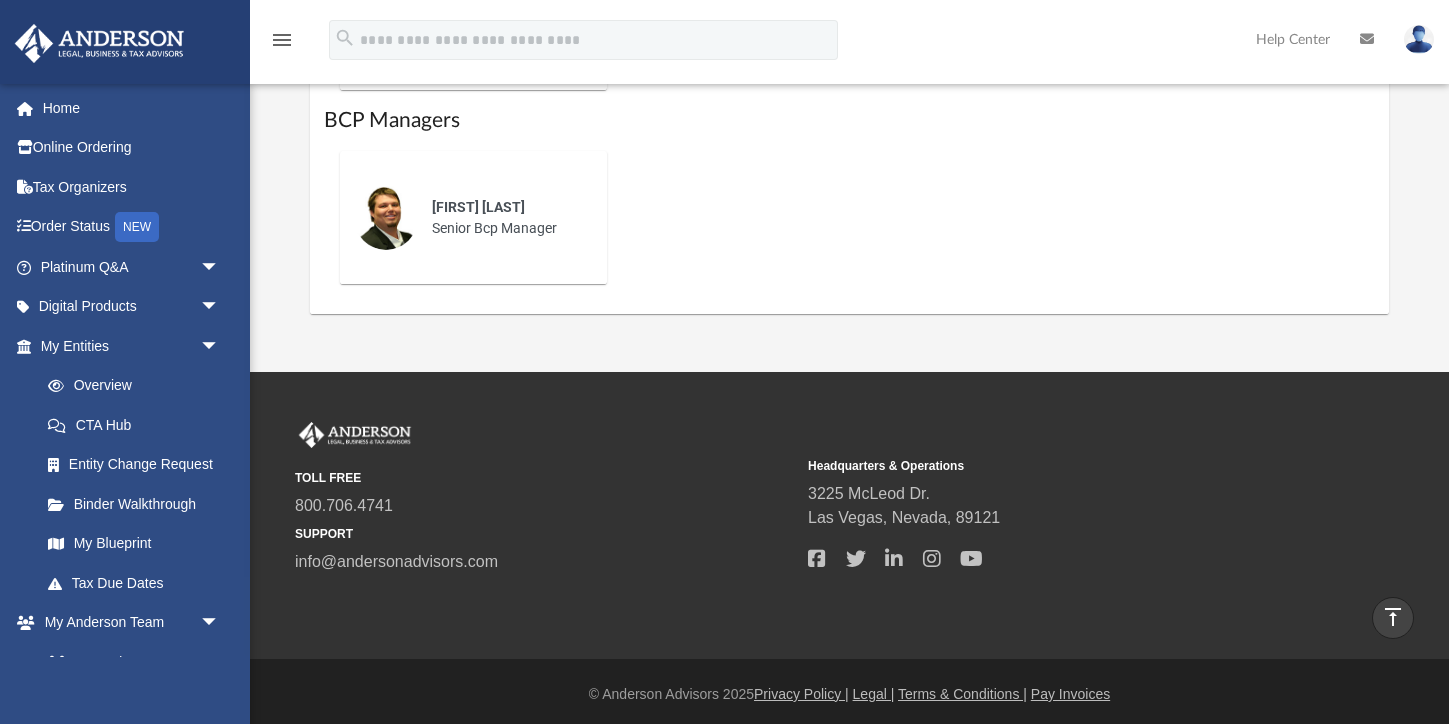 scroll, scrollTop: 1630, scrollLeft: 0, axis: vertical 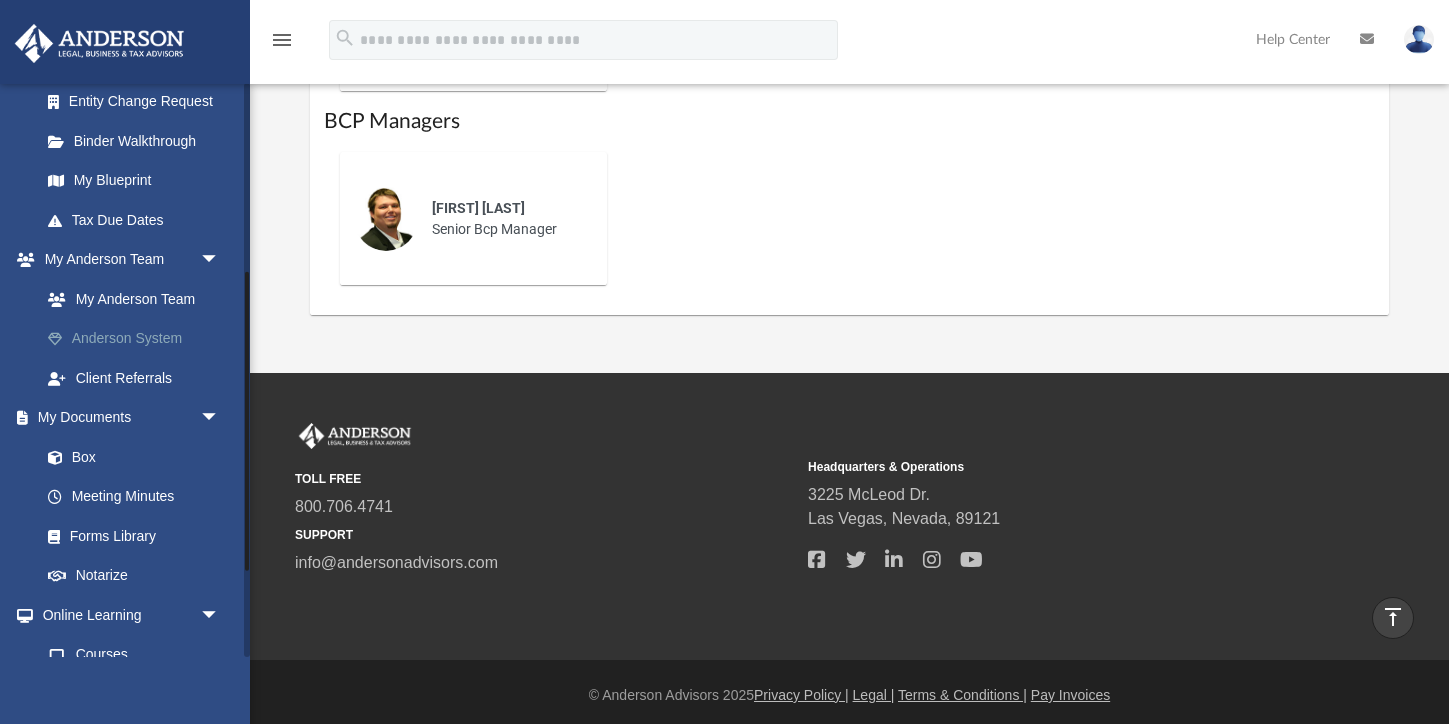 click on "Anderson System" at bounding box center [139, 339] 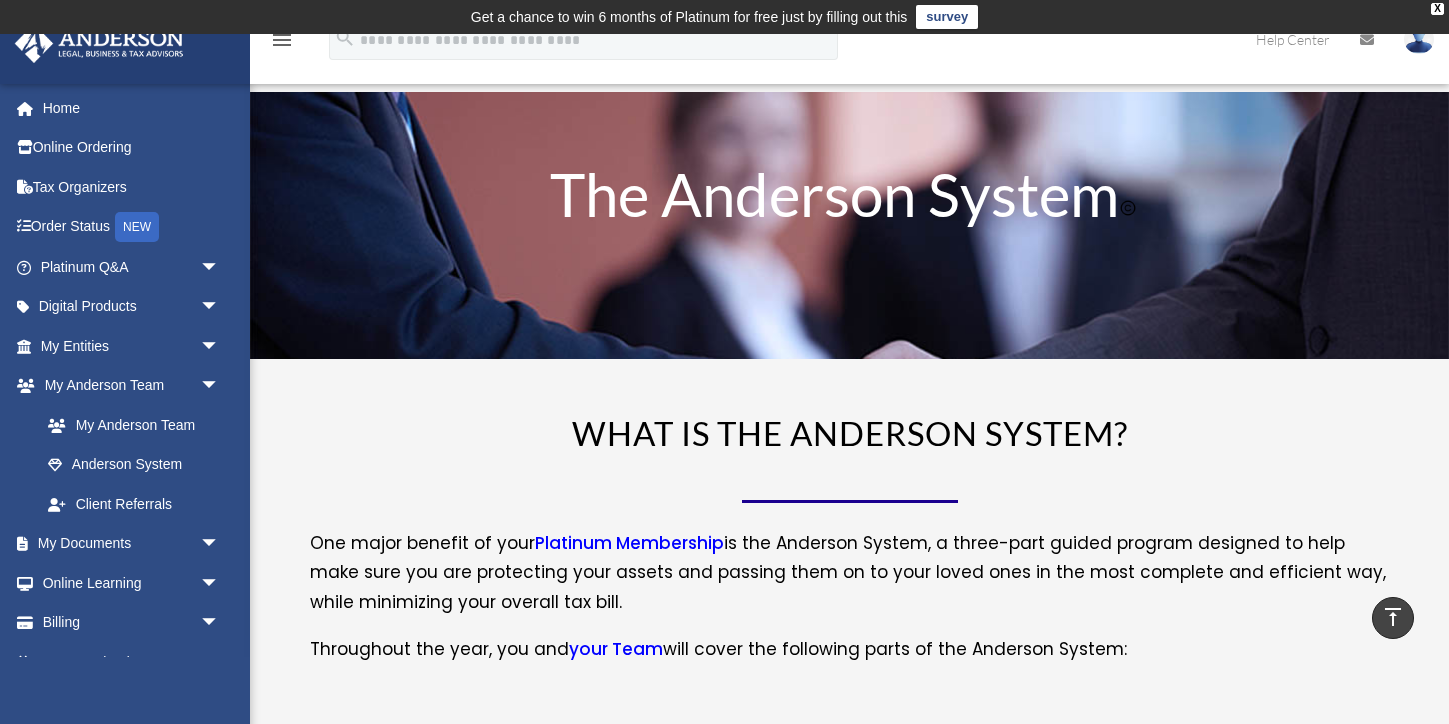 scroll, scrollTop: 0, scrollLeft: 0, axis: both 